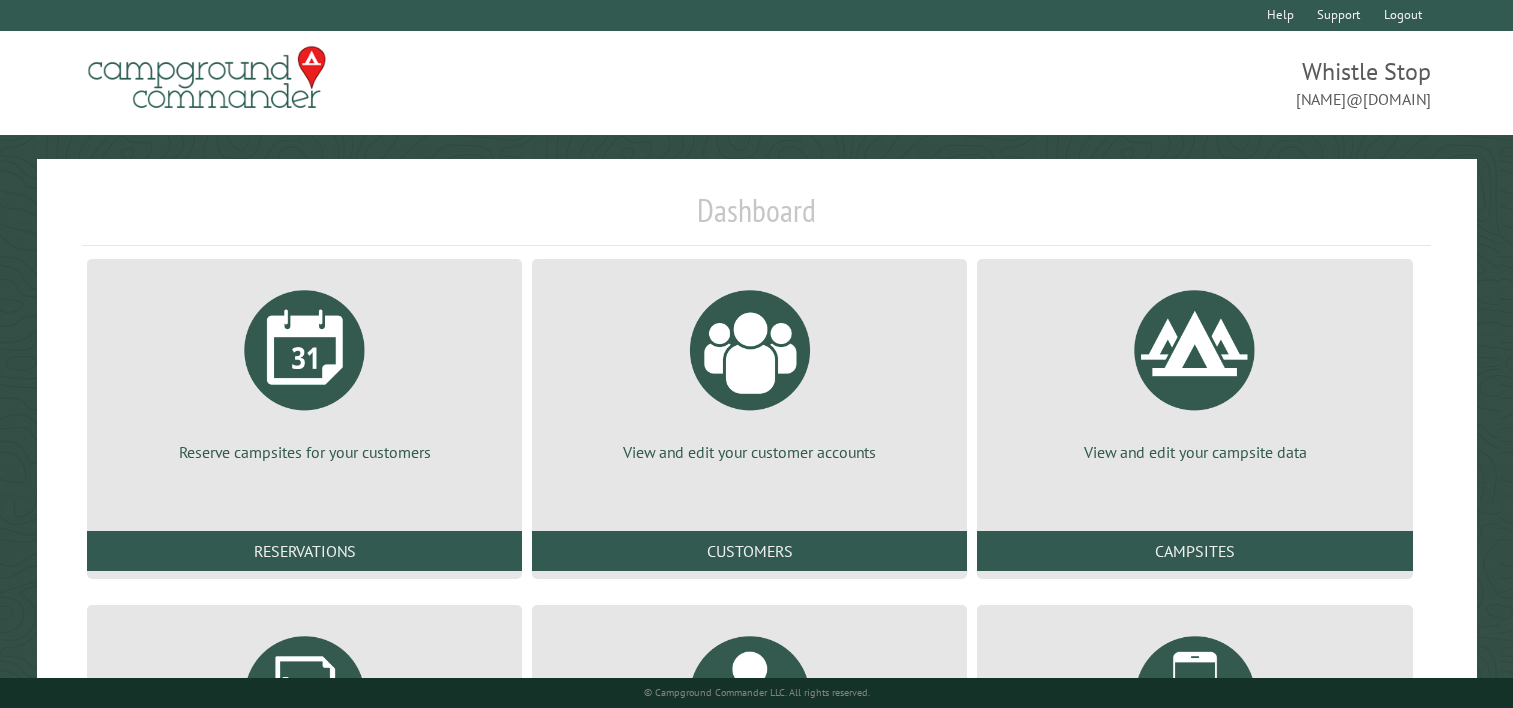 scroll, scrollTop: 293, scrollLeft: 0, axis: vertical 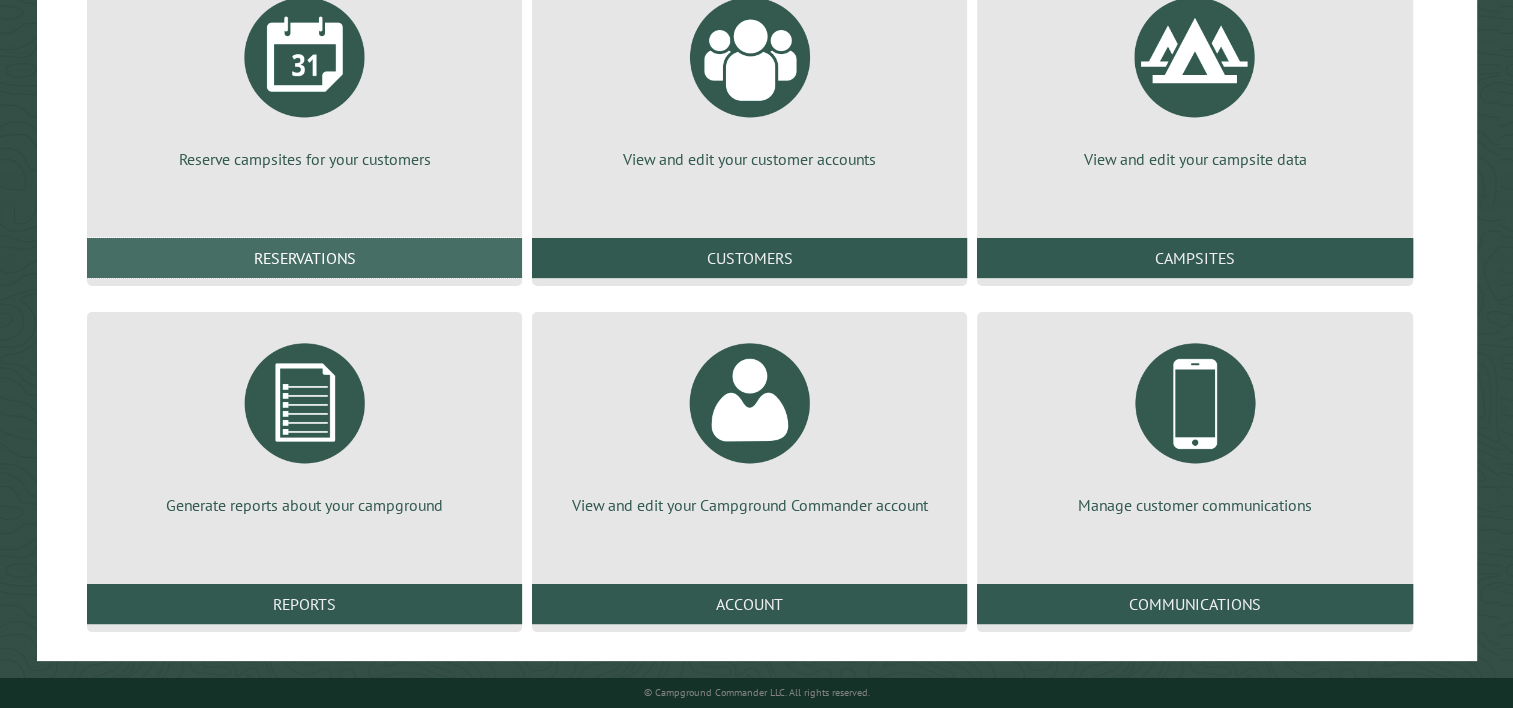 drag, startPoint x: 259, startPoint y: 257, endPoint x: 263, endPoint y: 280, distance: 23.345236 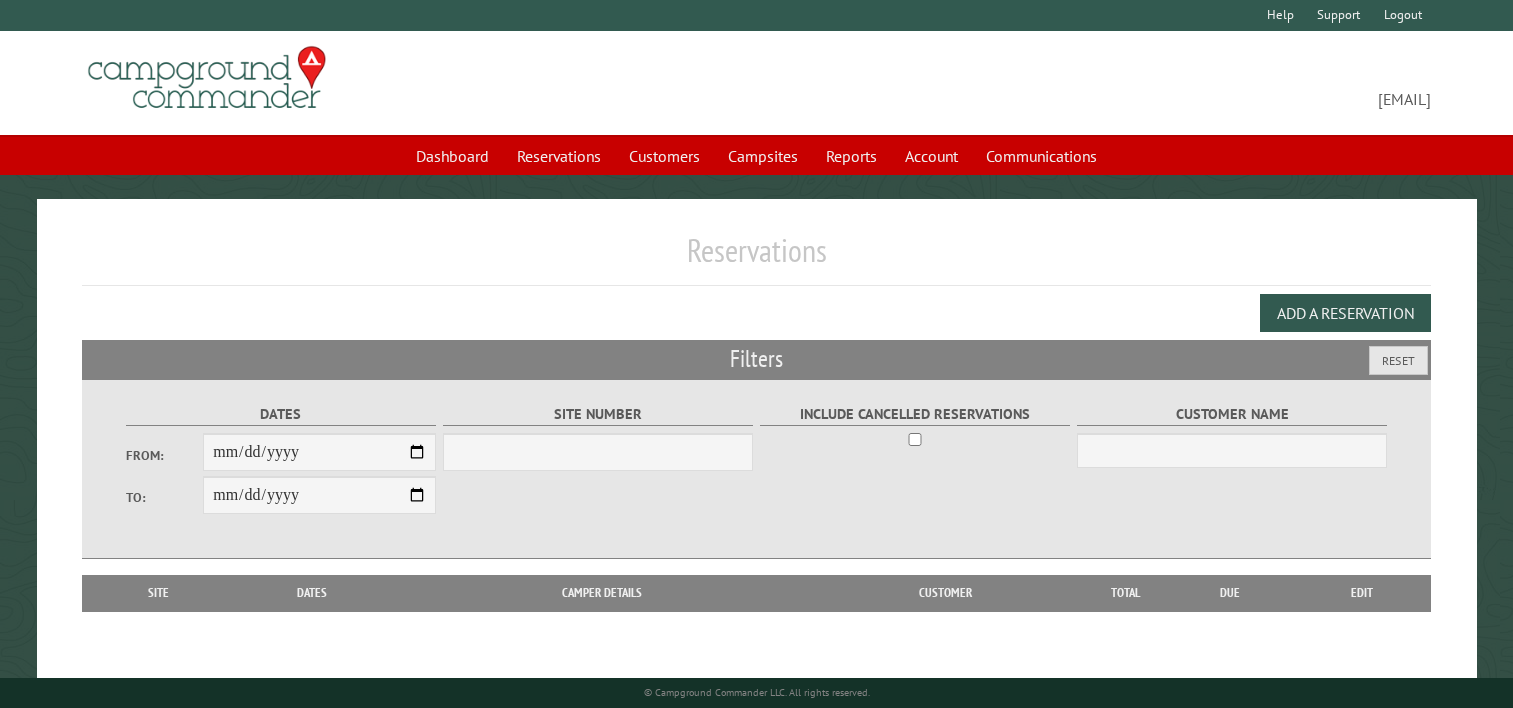 scroll, scrollTop: 0, scrollLeft: 0, axis: both 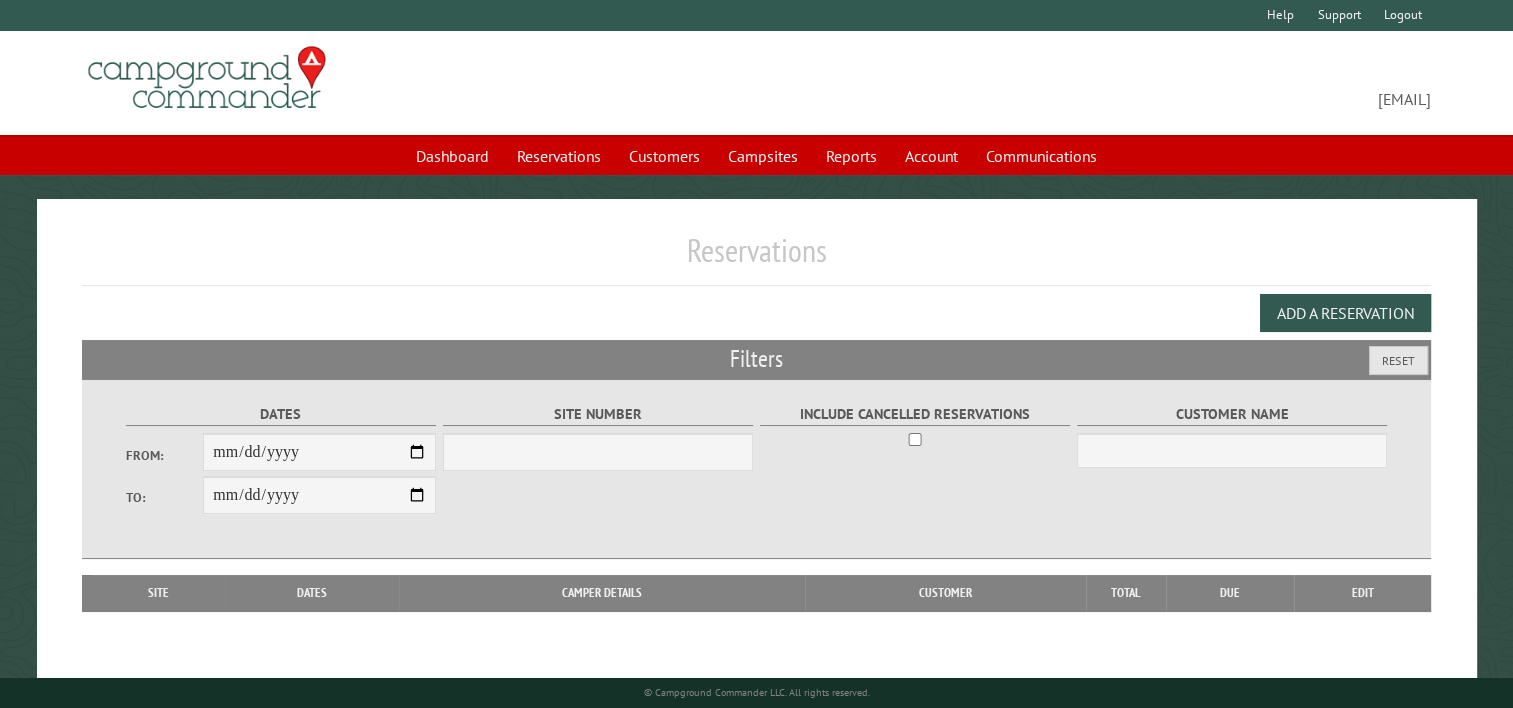 select on "***" 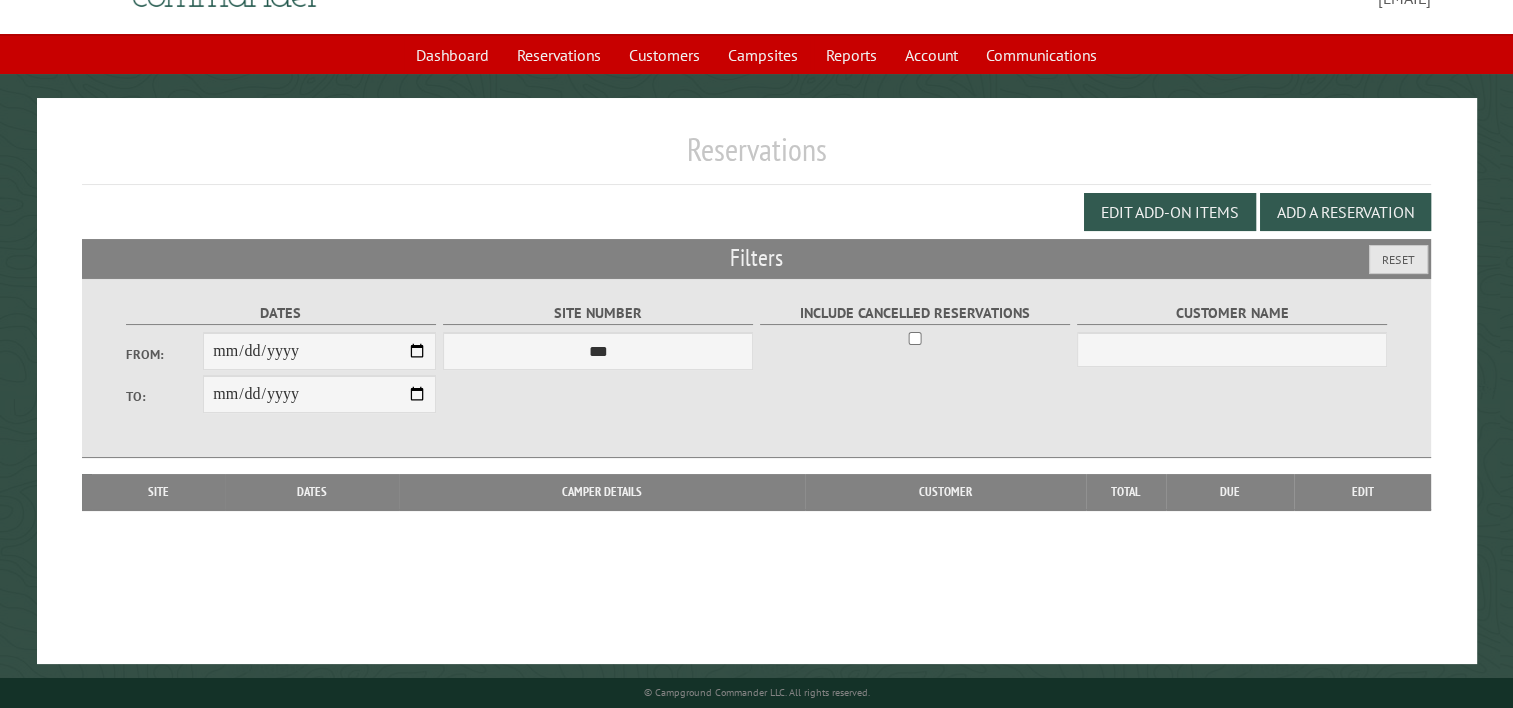 scroll, scrollTop: 104, scrollLeft: 0, axis: vertical 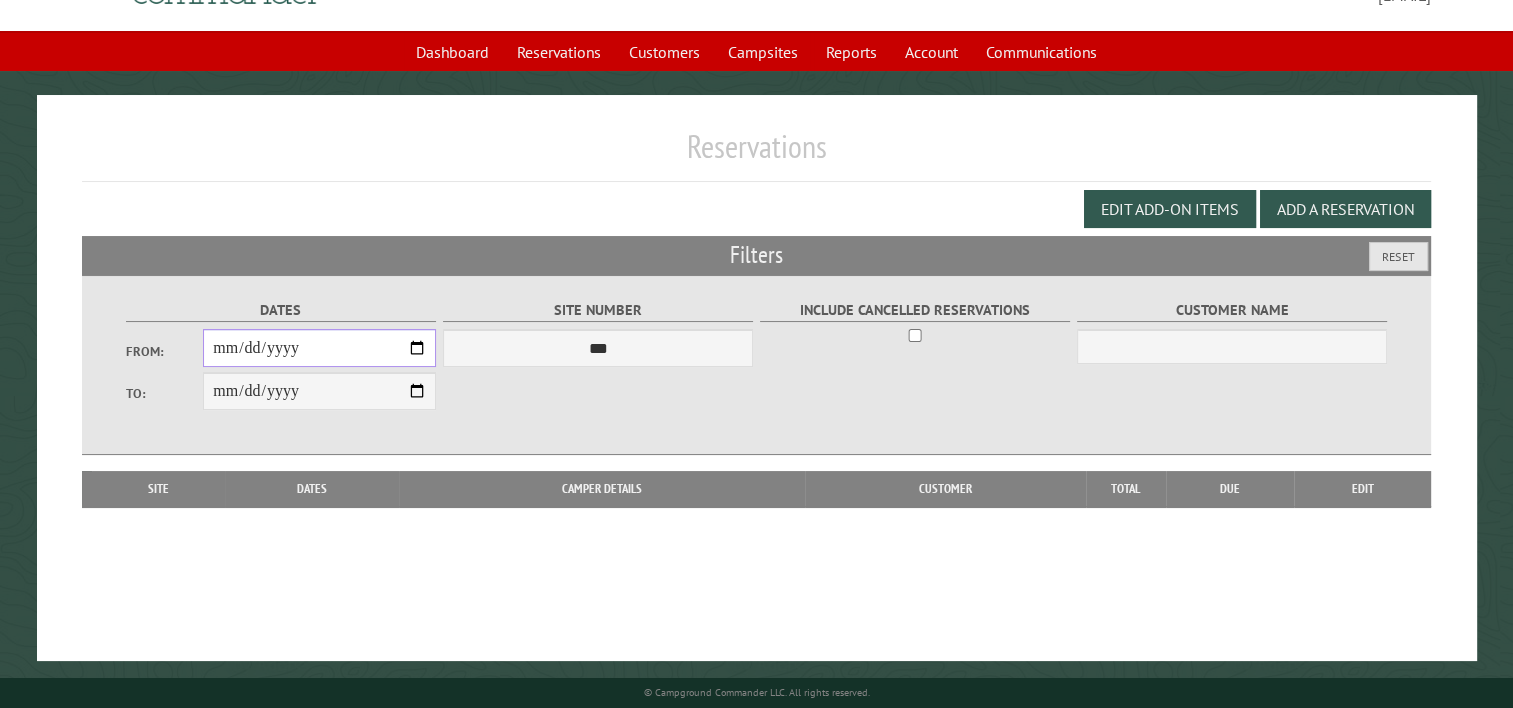 click on "From:" at bounding box center [319, 348] 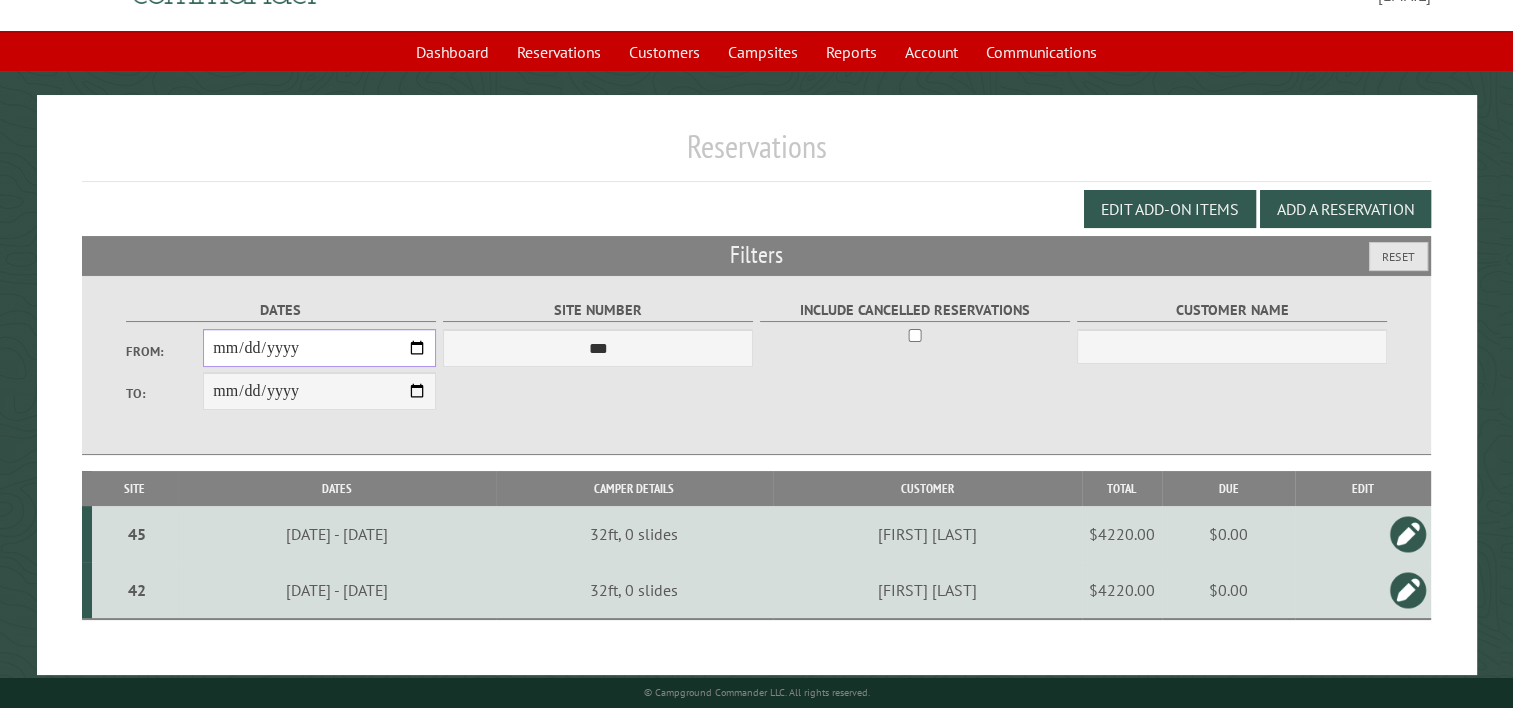 type on "**********" 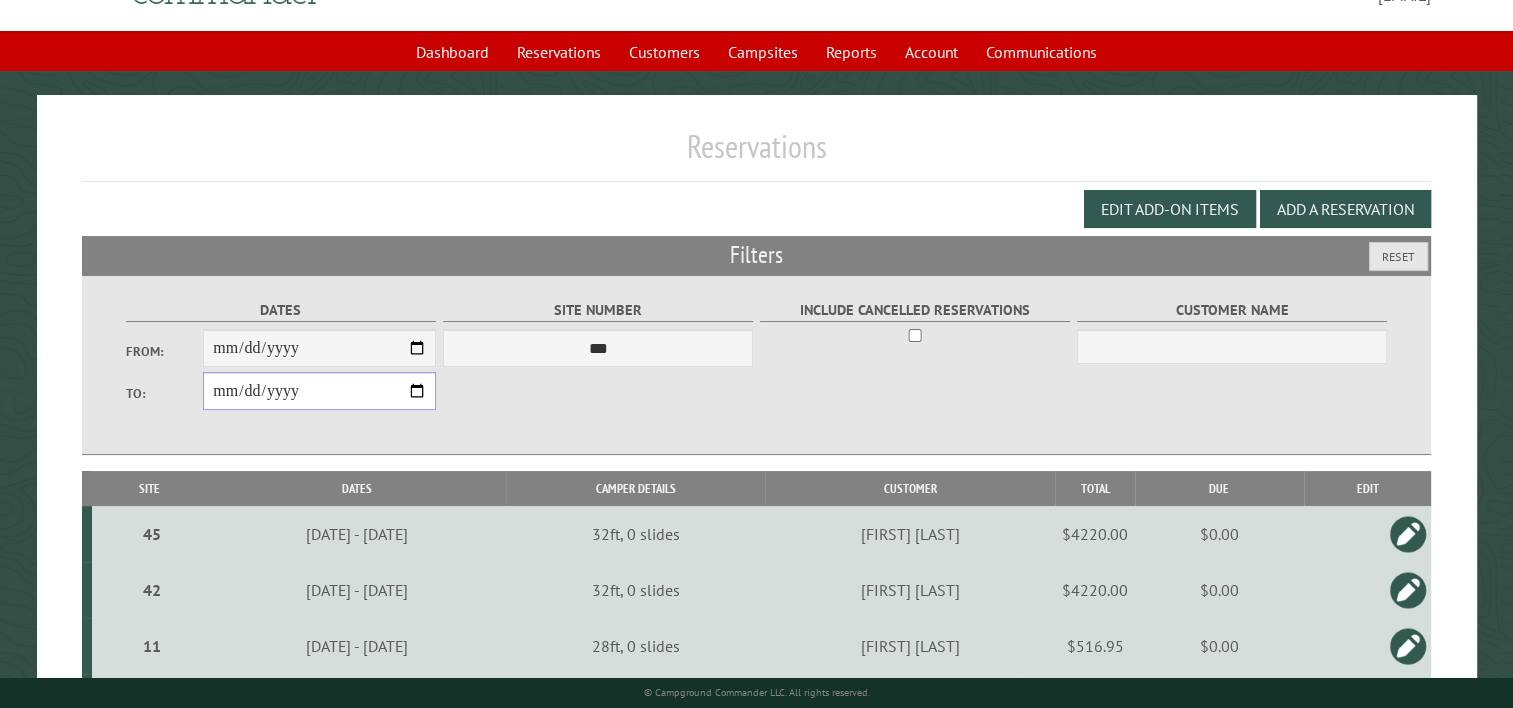 click on "**********" at bounding box center (319, 391) 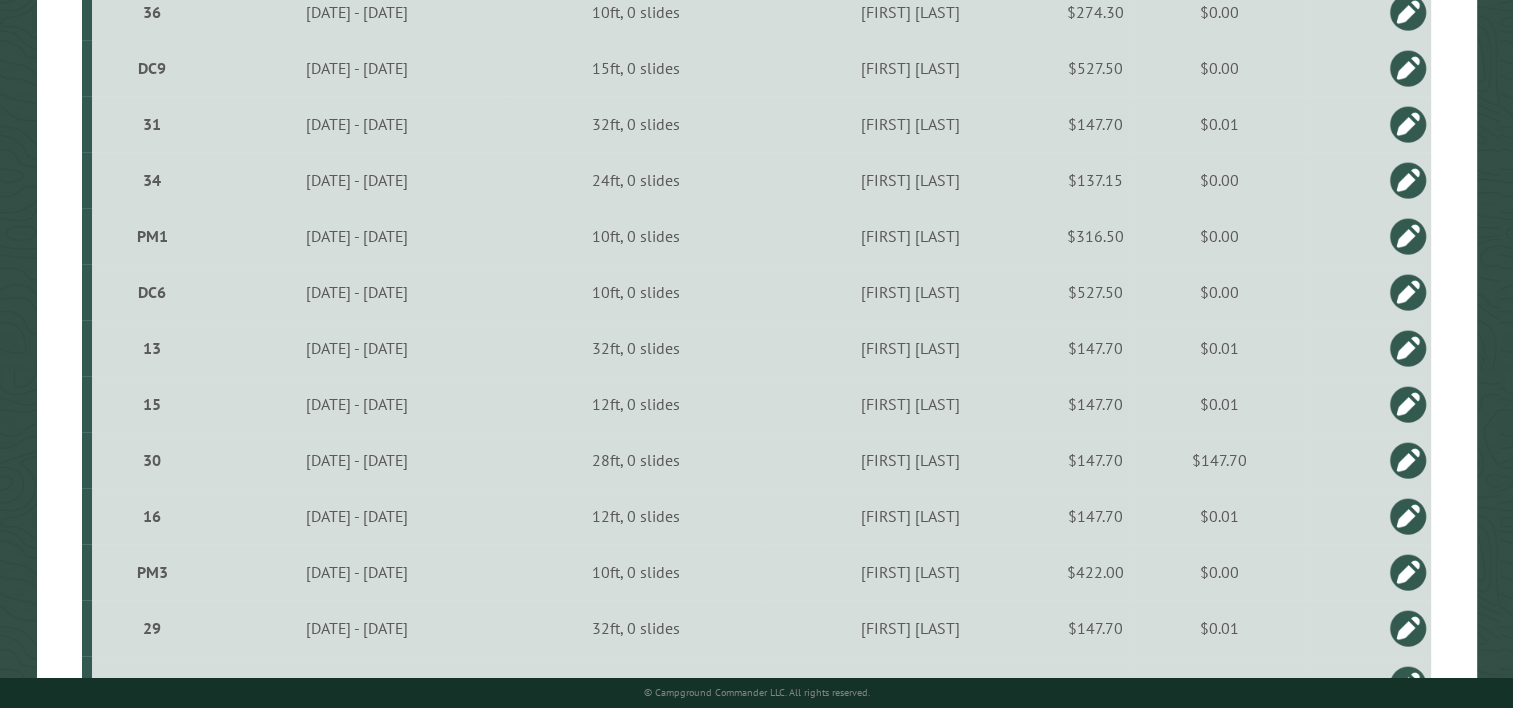 scroll, scrollTop: 1204, scrollLeft: 0, axis: vertical 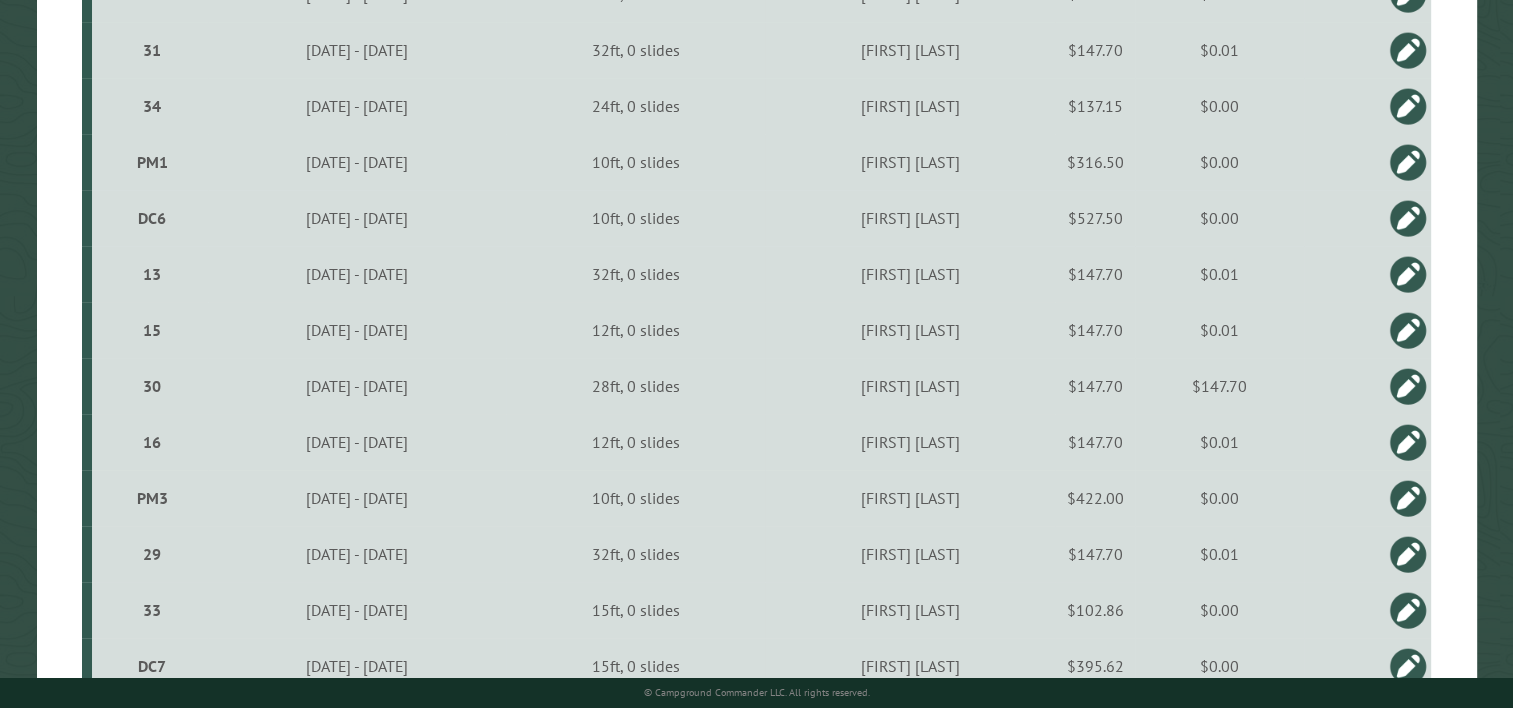click on "$147.70" at bounding box center (1095, 386) 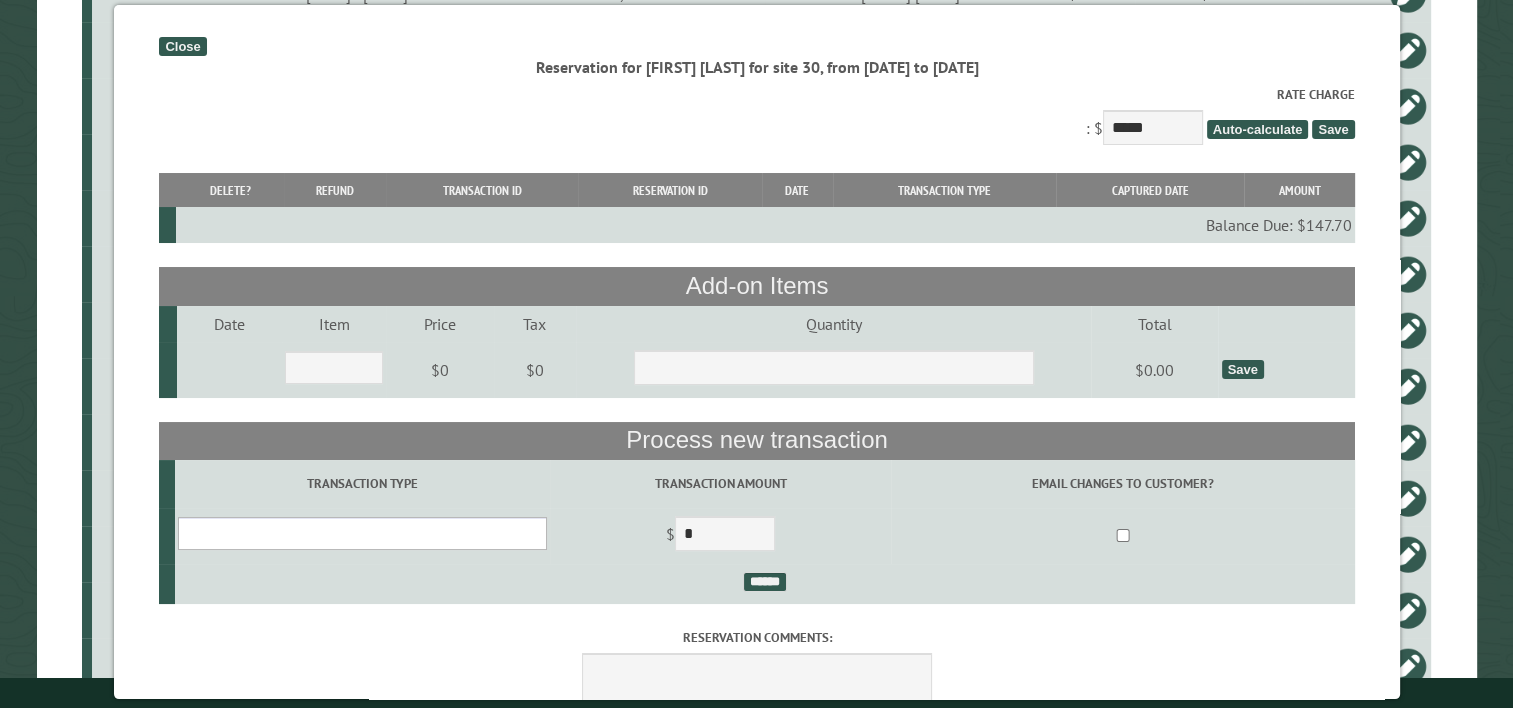 click on "**********" at bounding box center (362, 533) 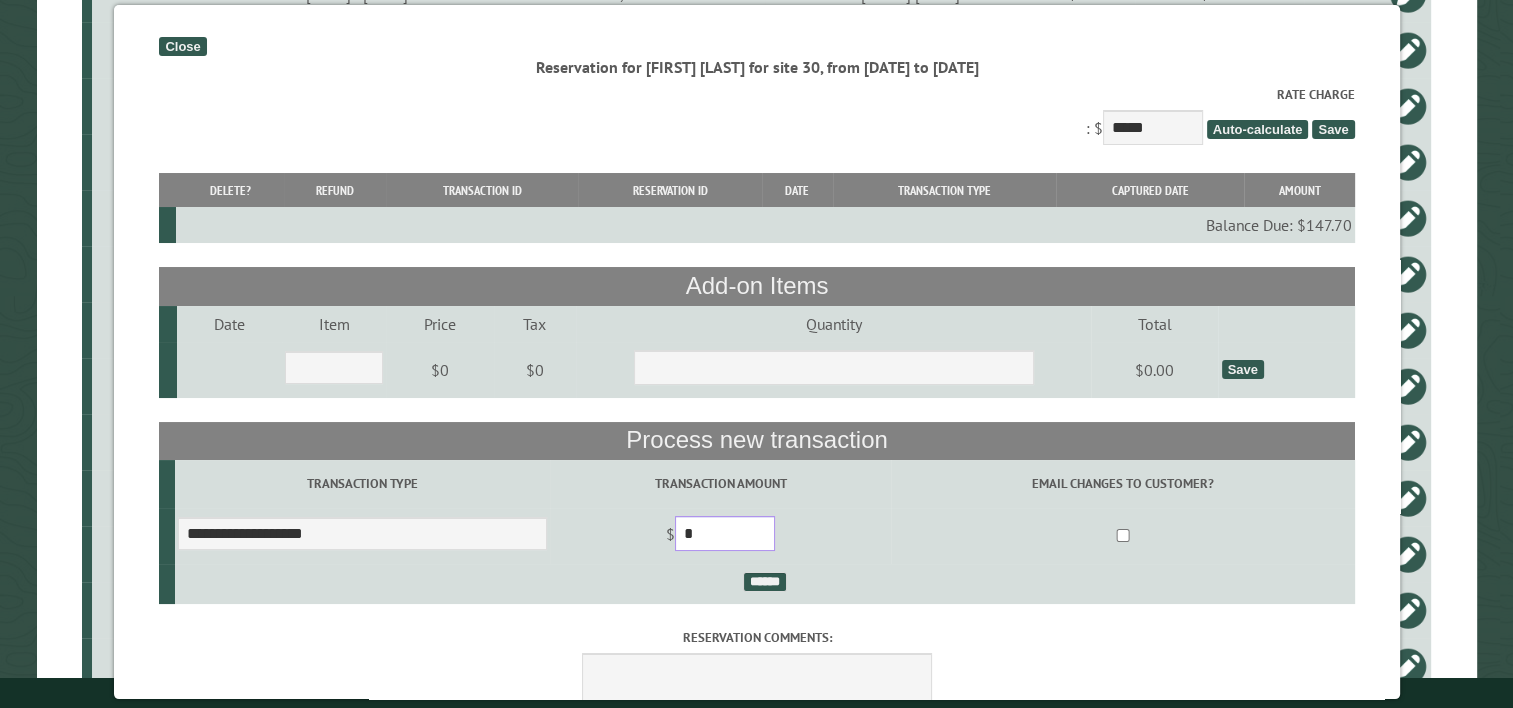 drag, startPoint x: 761, startPoint y: 549, endPoint x: 664, endPoint y: 543, distance: 97.18539 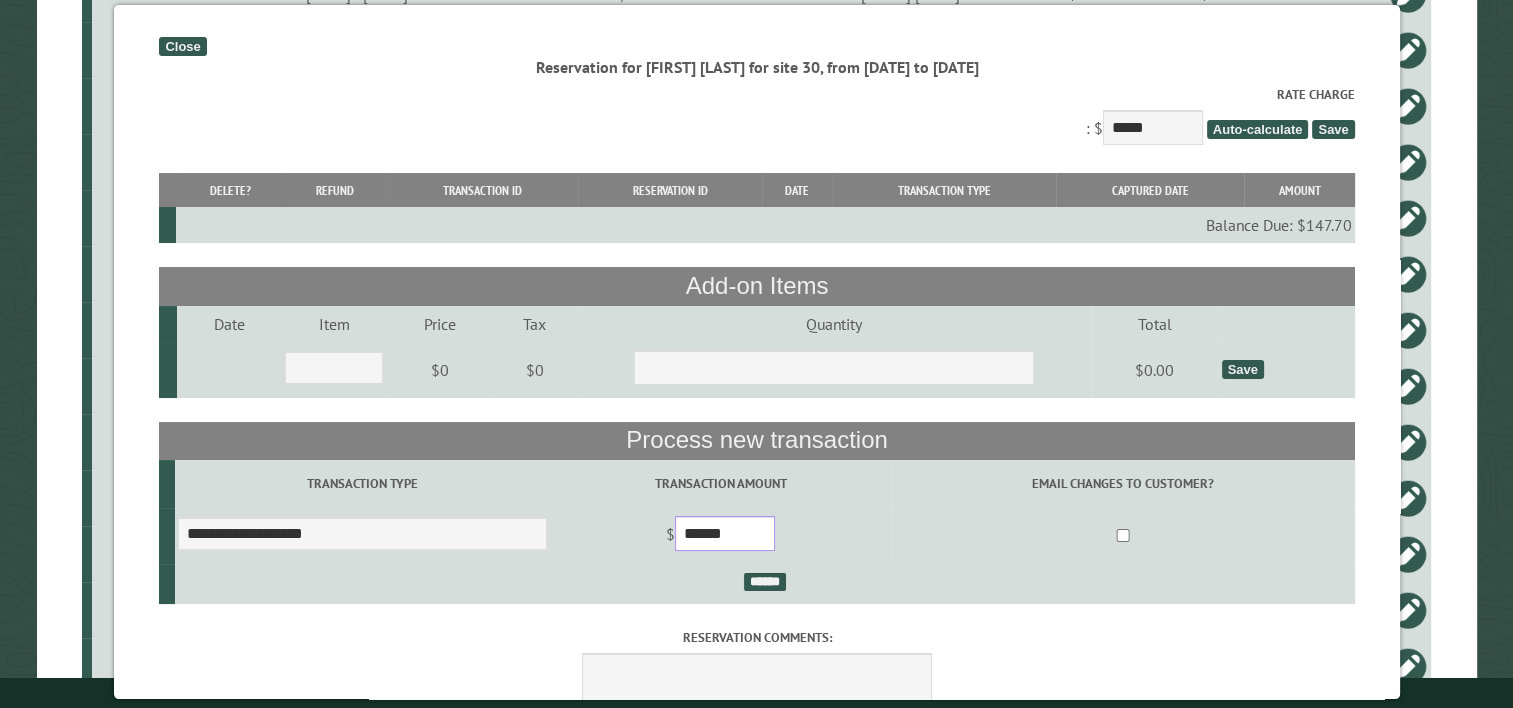 type on "******" 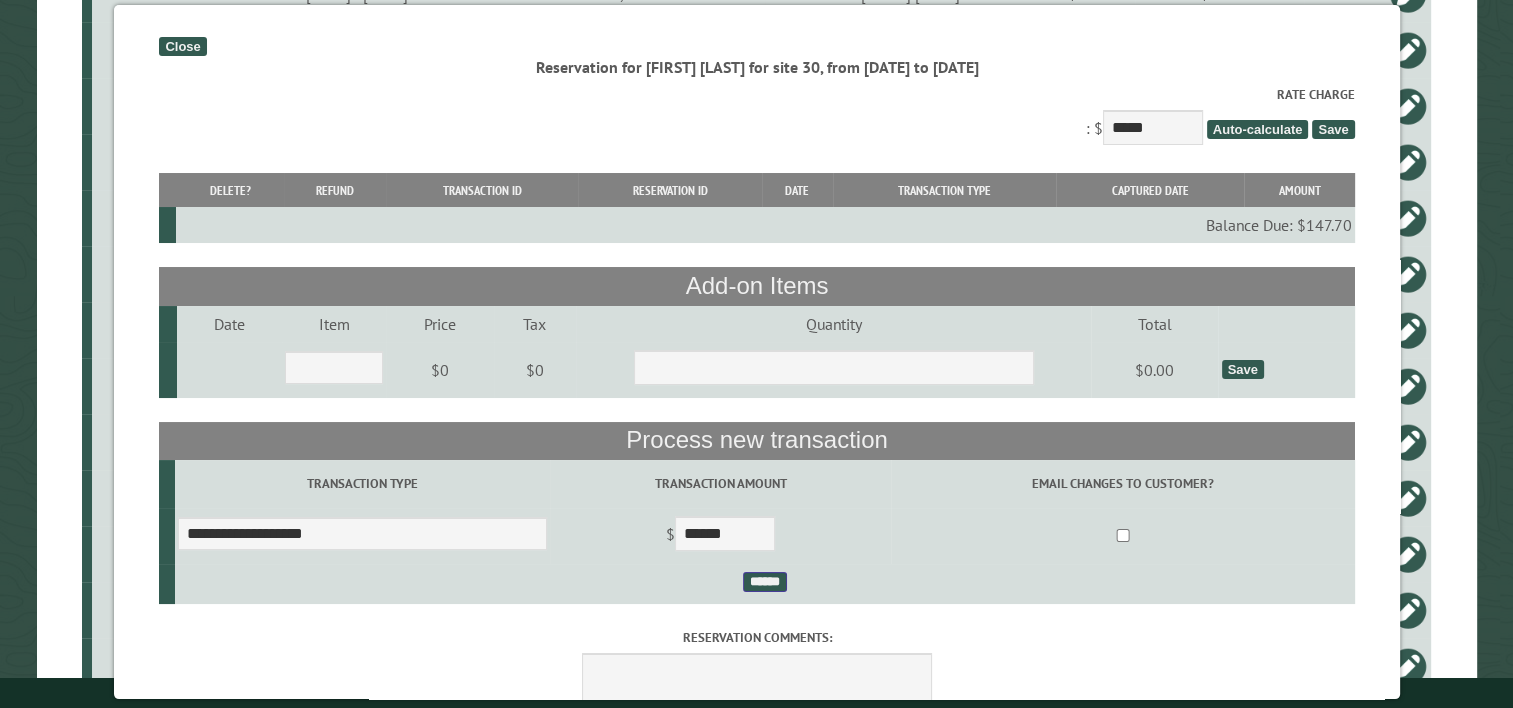 click on "******" at bounding box center [764, 582] 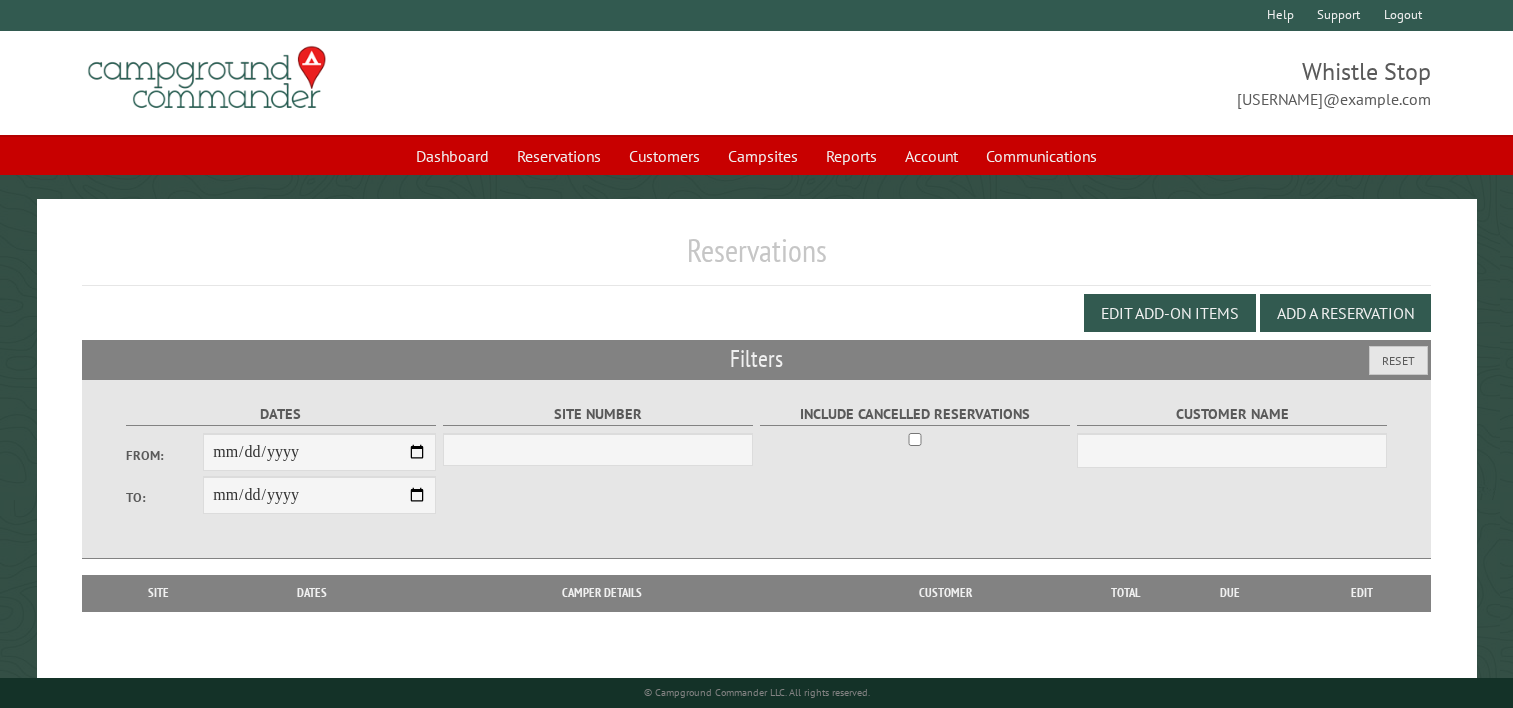 select on "***" 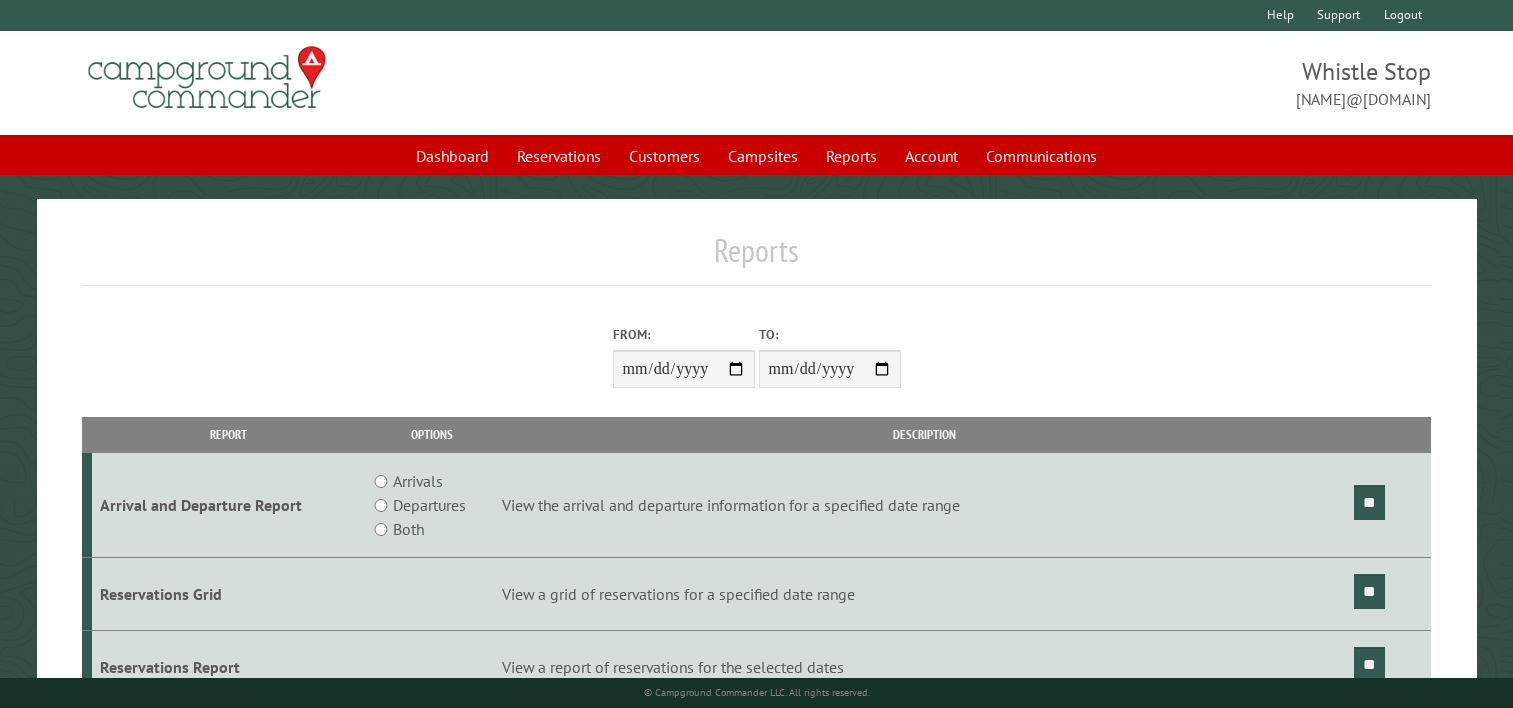 scroll, scrollTop: 0, scrollLeft: 0, axis: both 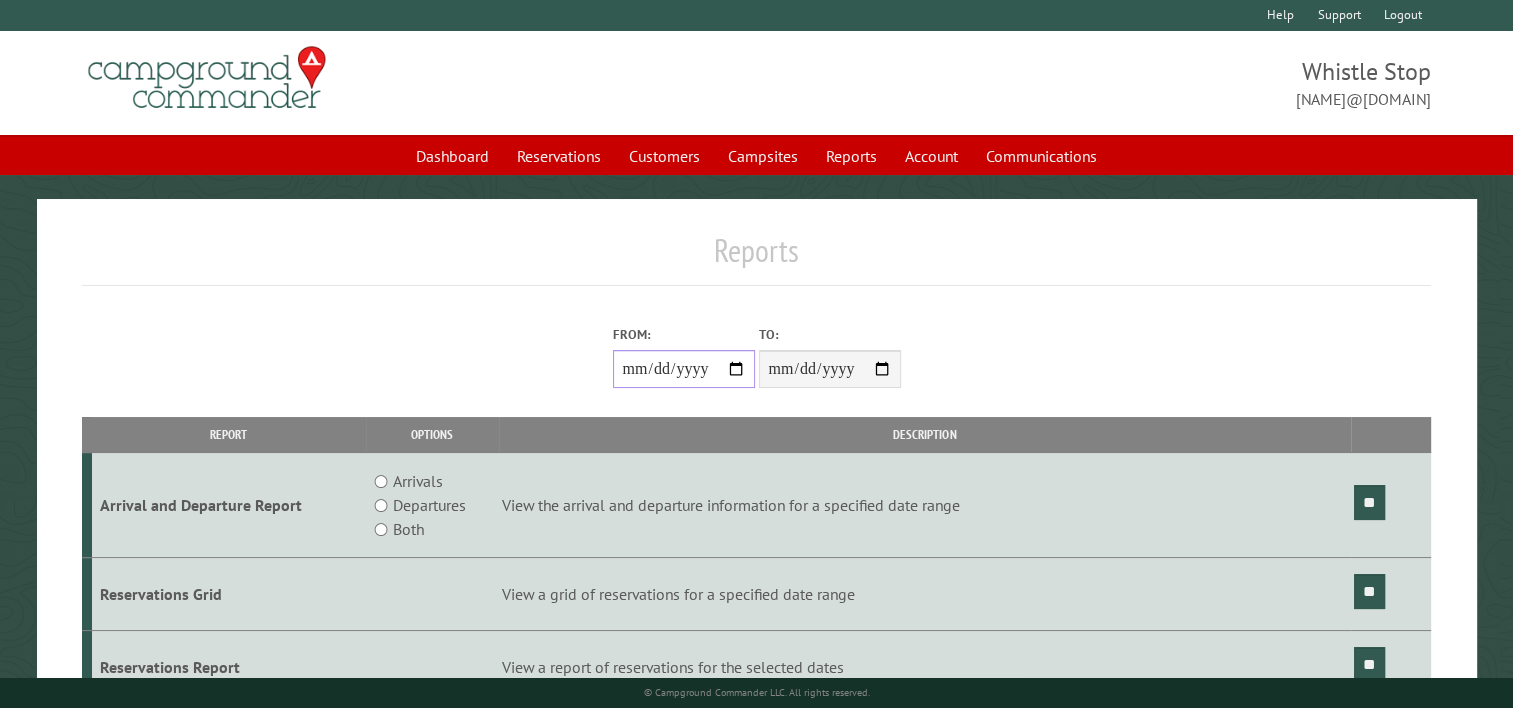 click on "**********" at bounding box center (684, 369) 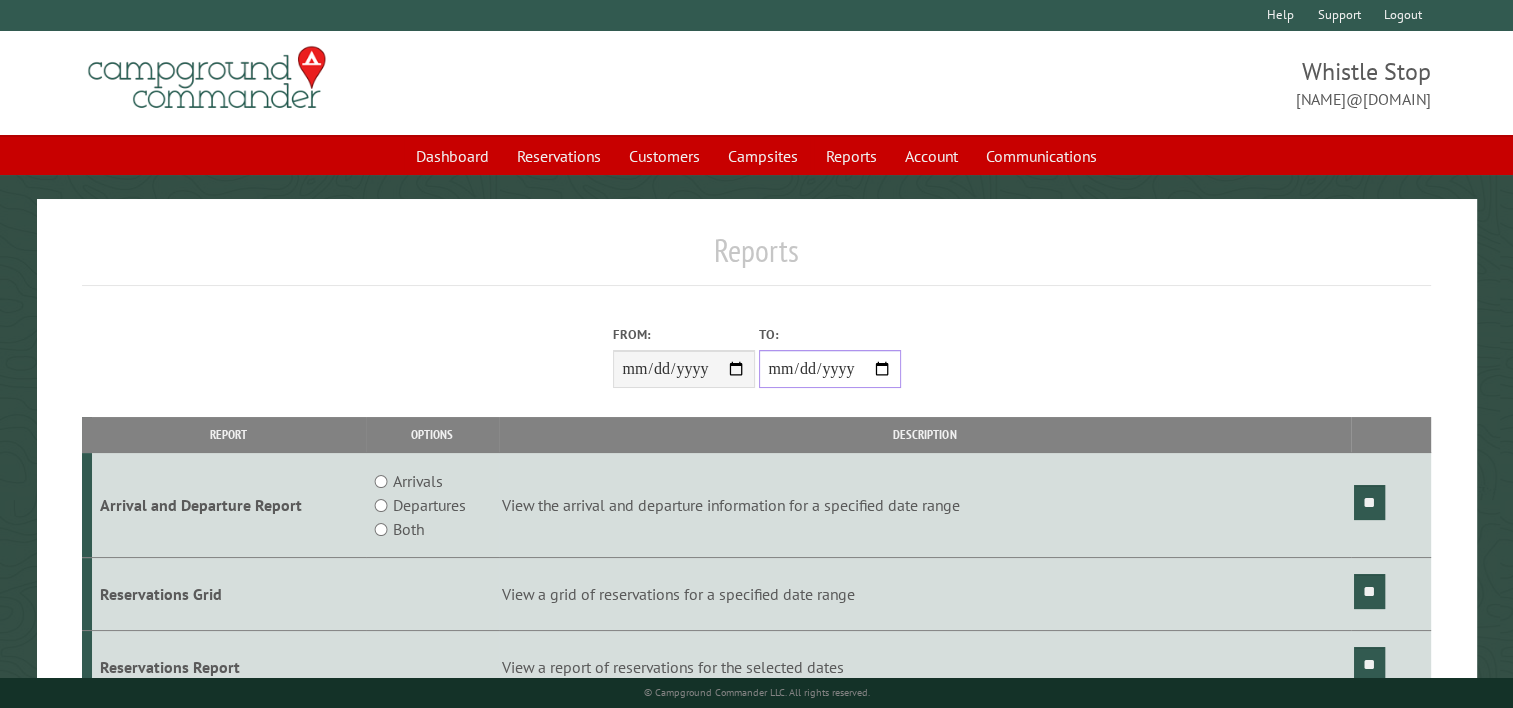 click on "**********" at bounding box center (830, 369) 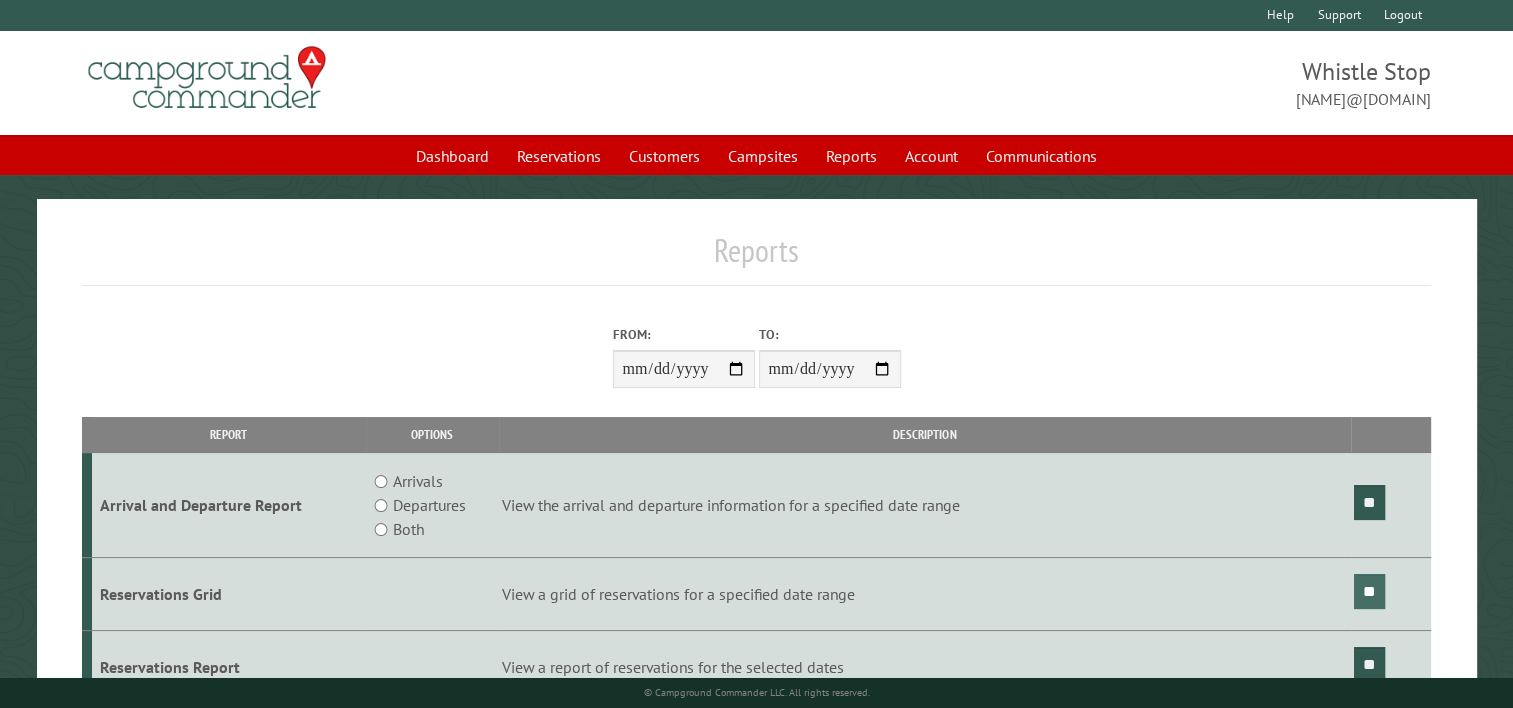 click on "**" at bounding box center (1369, 591) 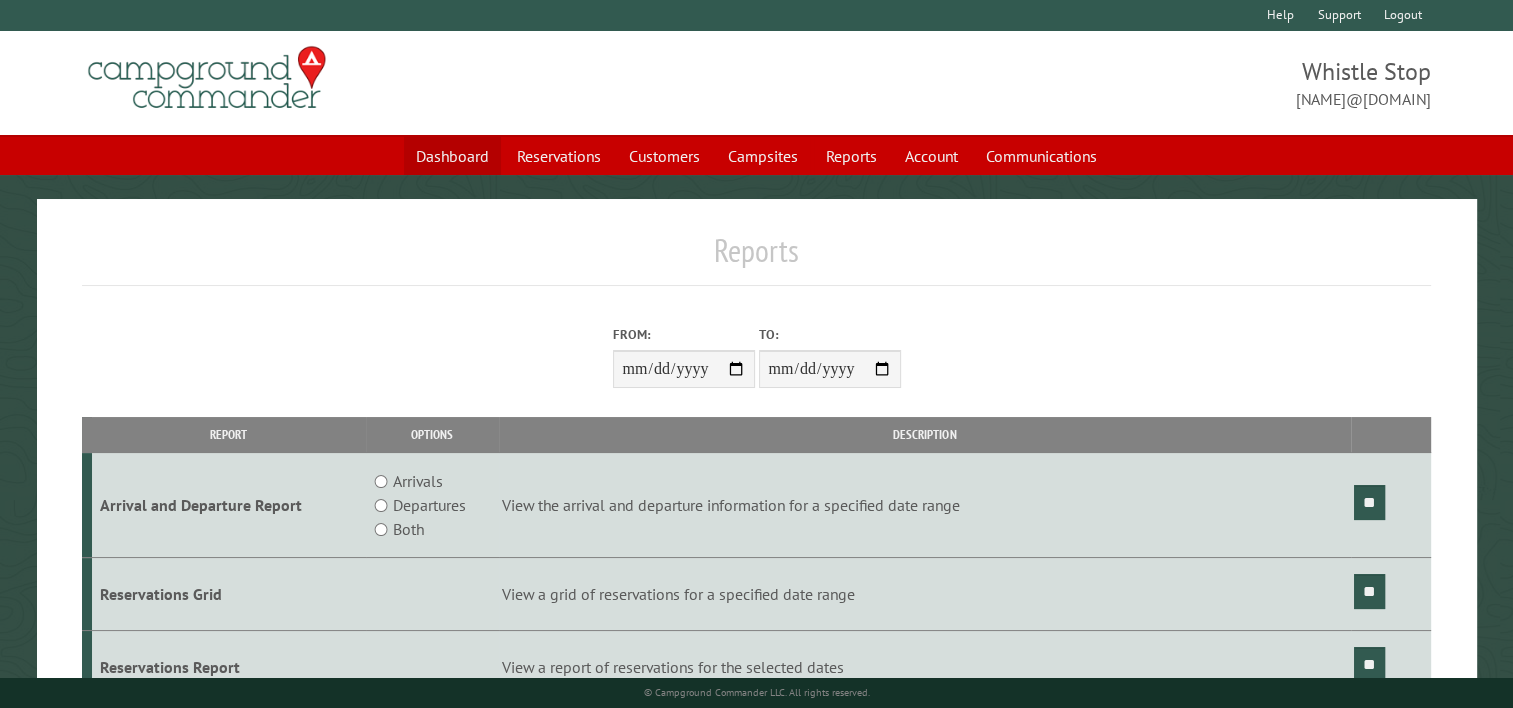 click on "Dashboard" at bounding box center (452, 156) 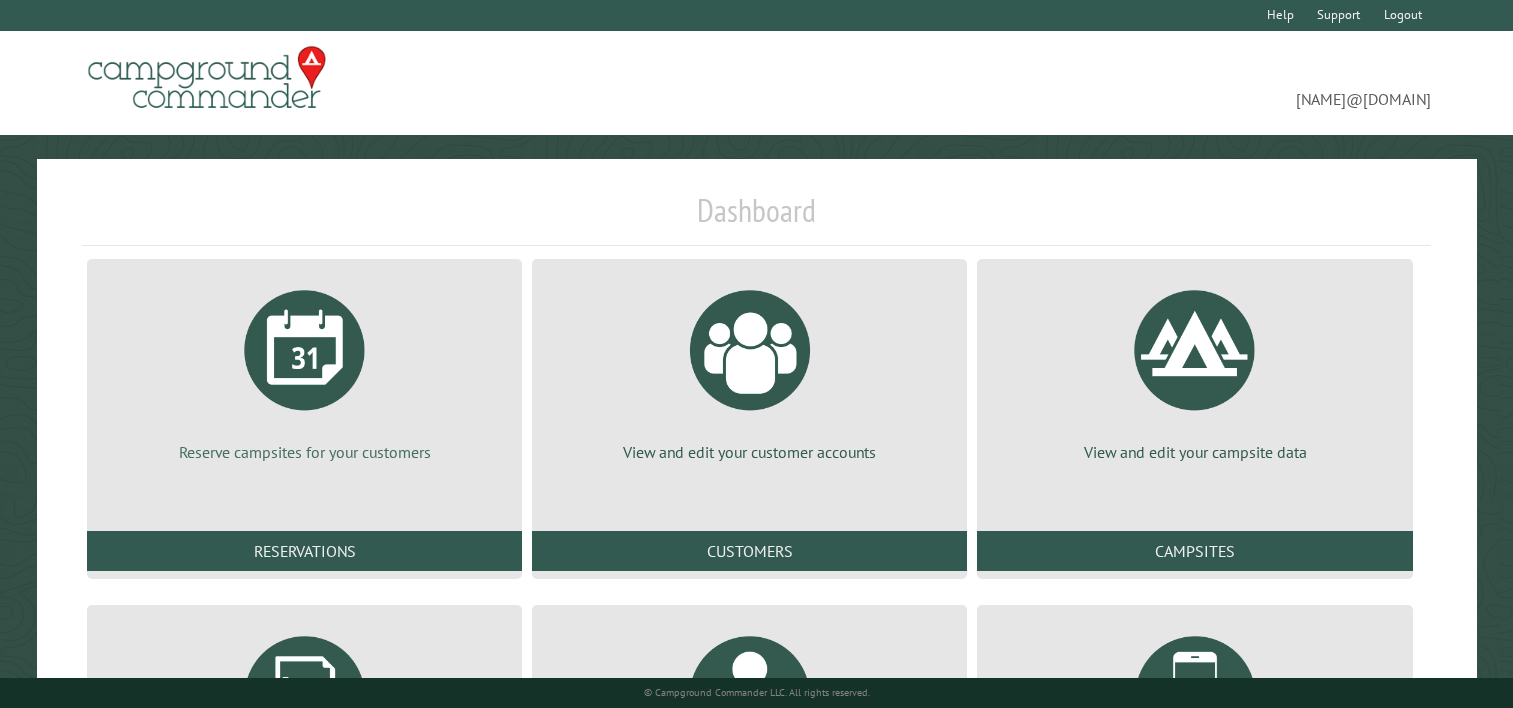 scroll, scrollTop: 0, scrollLeft: 0, axis: both 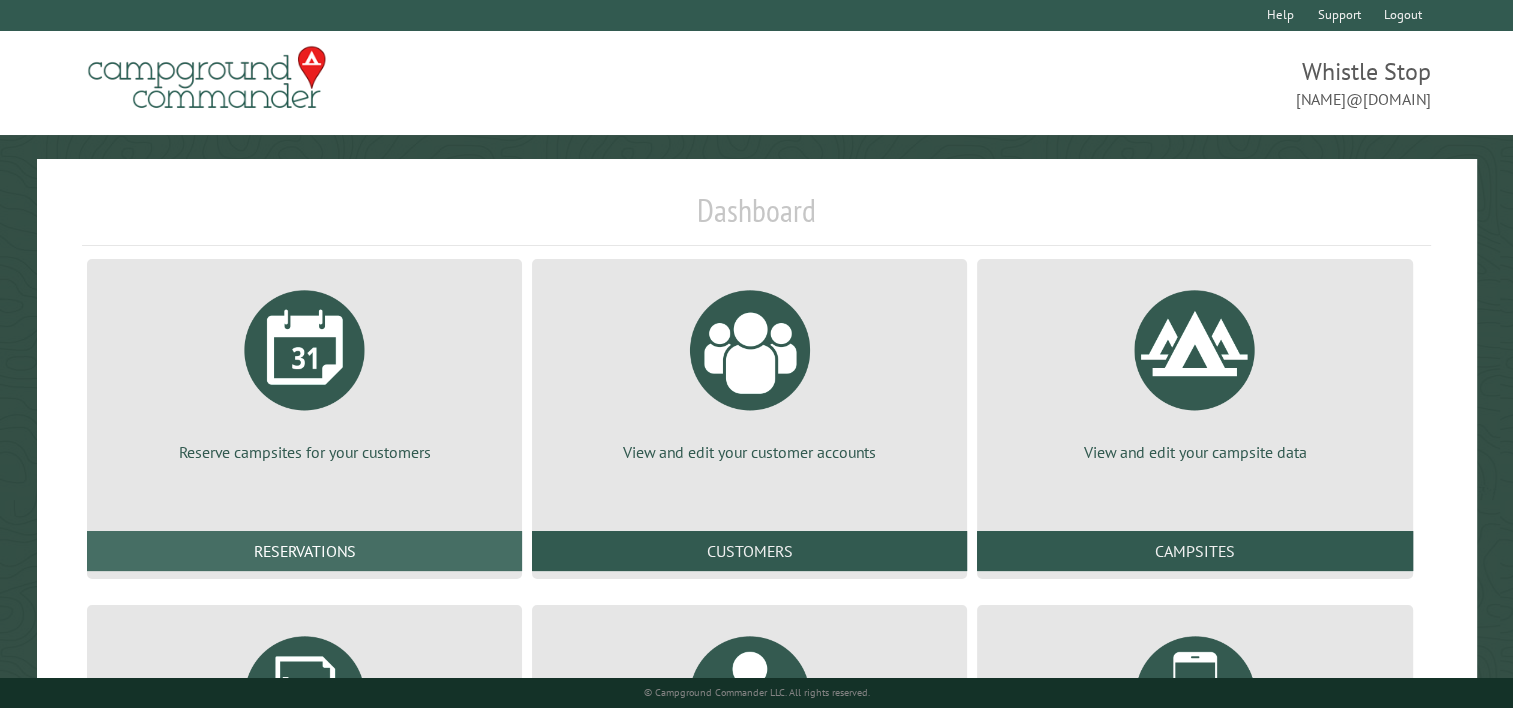 click on "Reservations" at bounding box center (304, 551) 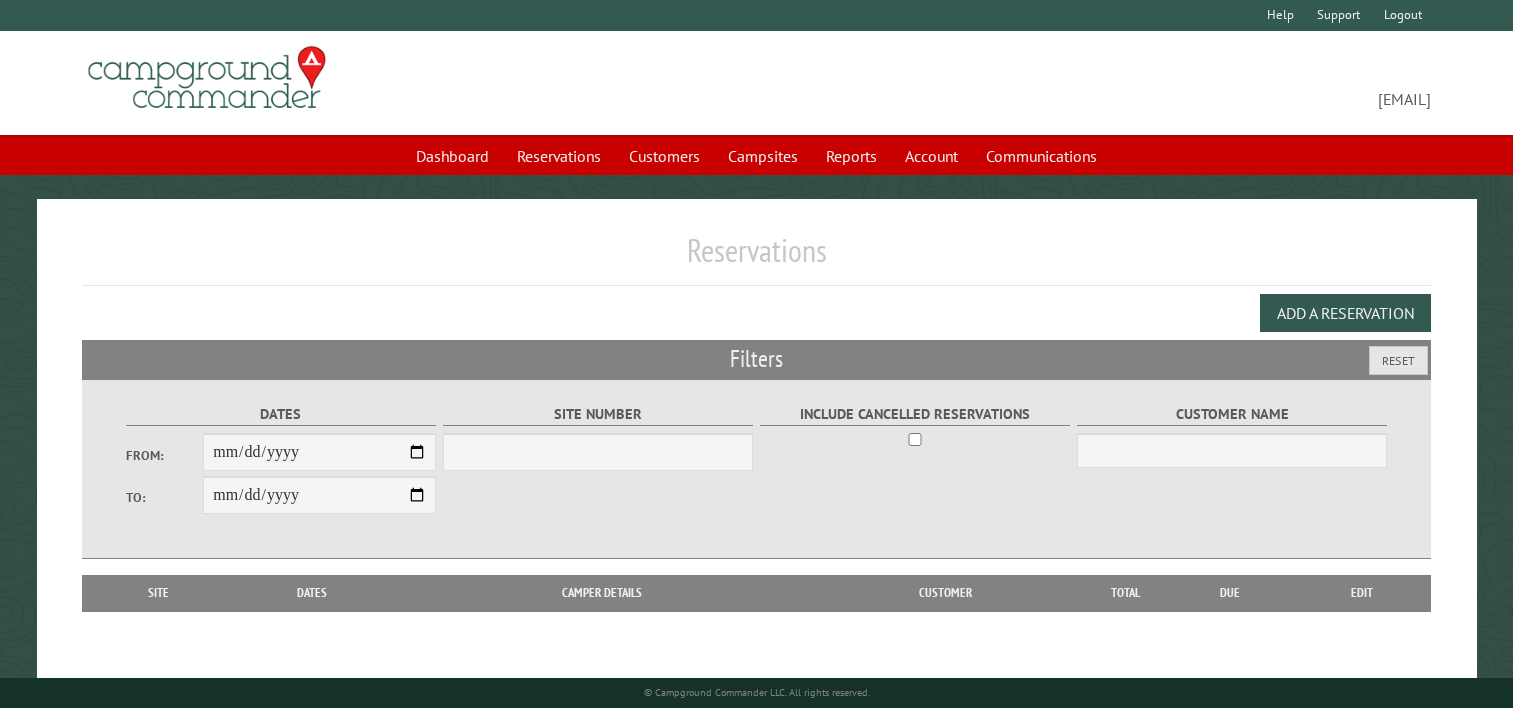 scroll, scrollTop: 0, scrollLeft: 0, axis: both 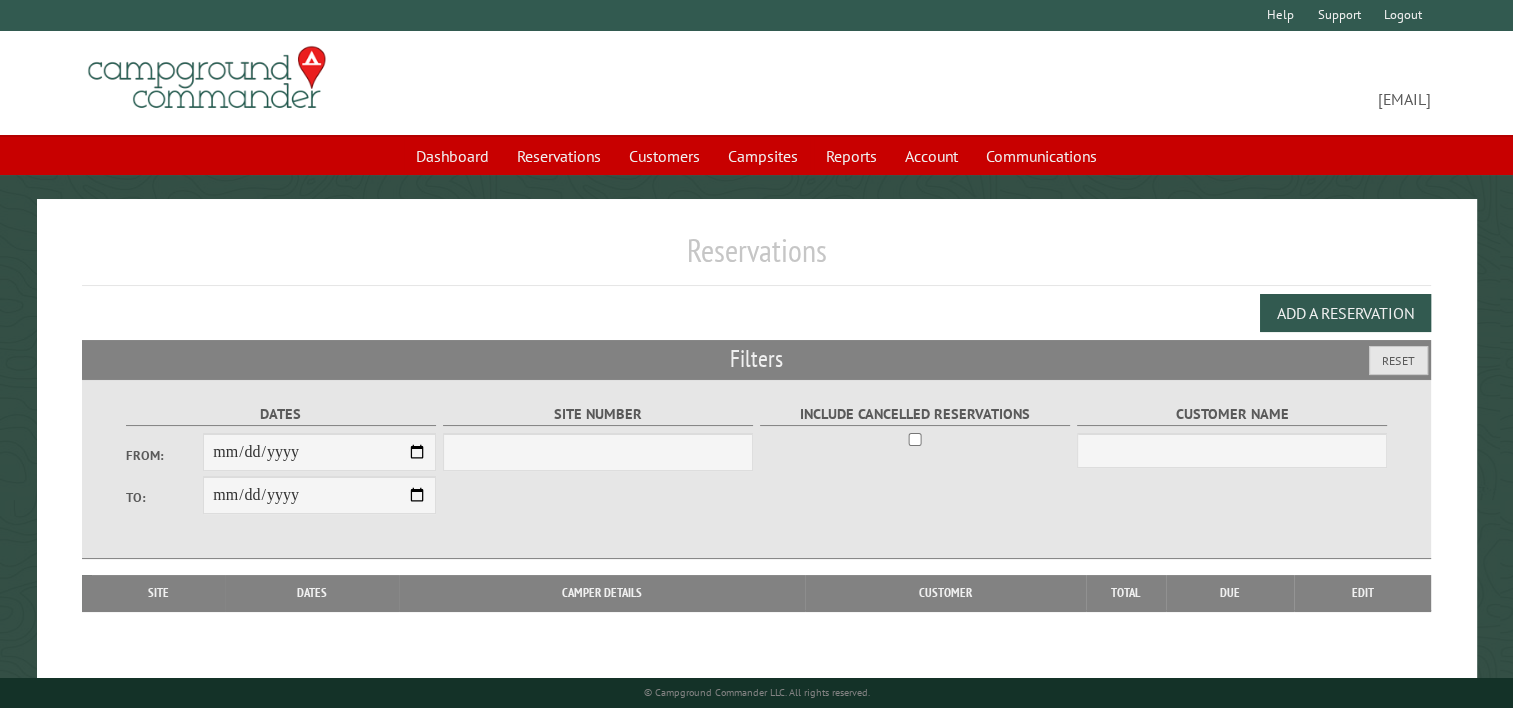 select on "***" 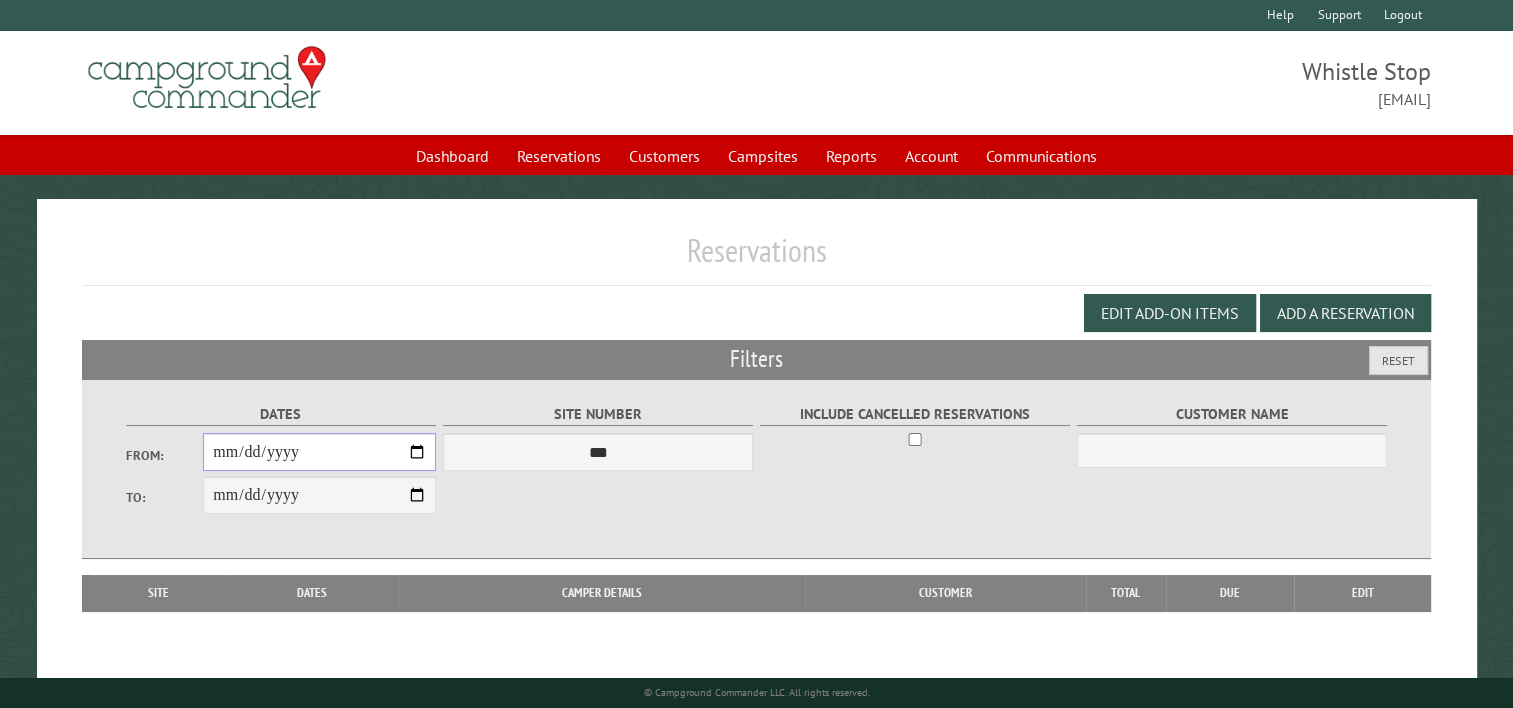 click on "From:" at bounding box center (319, 452) 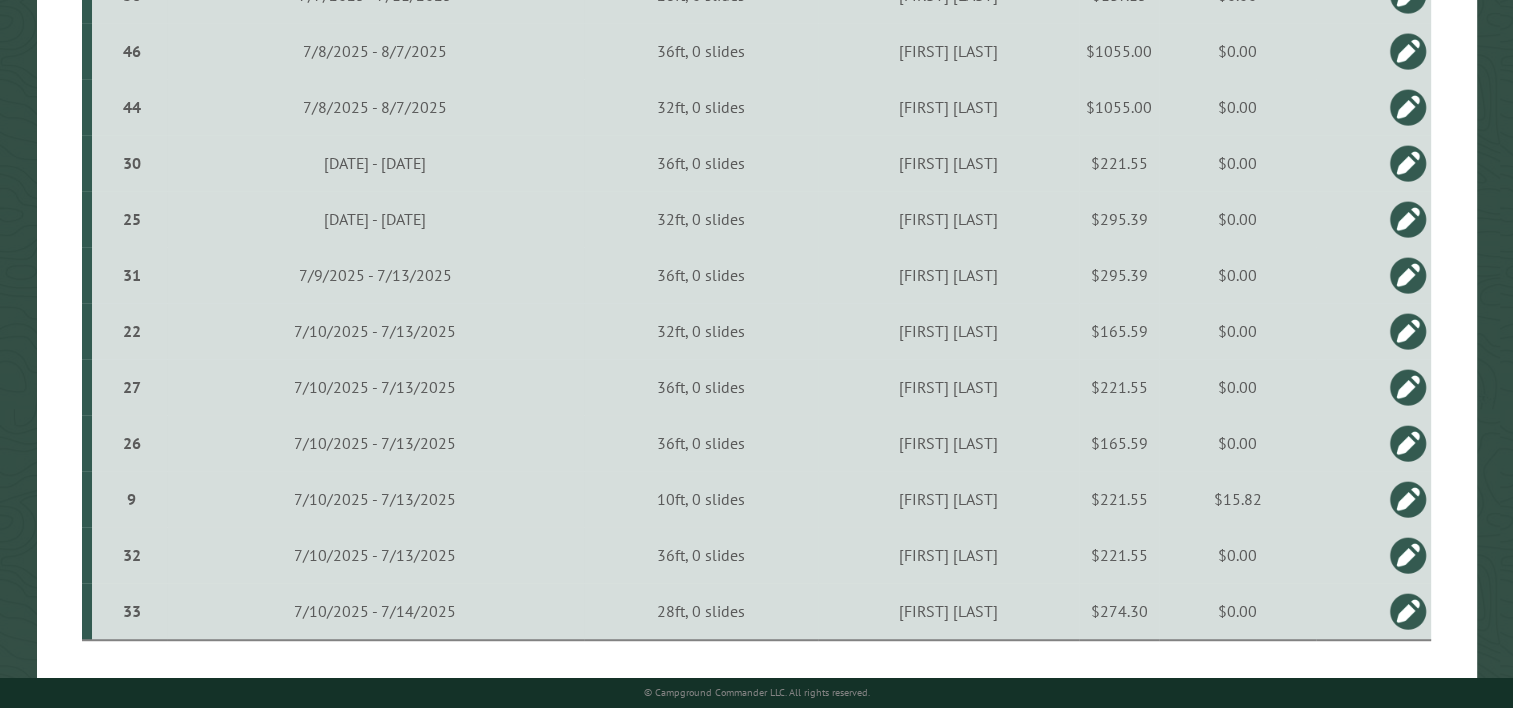 scroll, scrollTop: 1100, scrollLeft: 0, axis: vertical 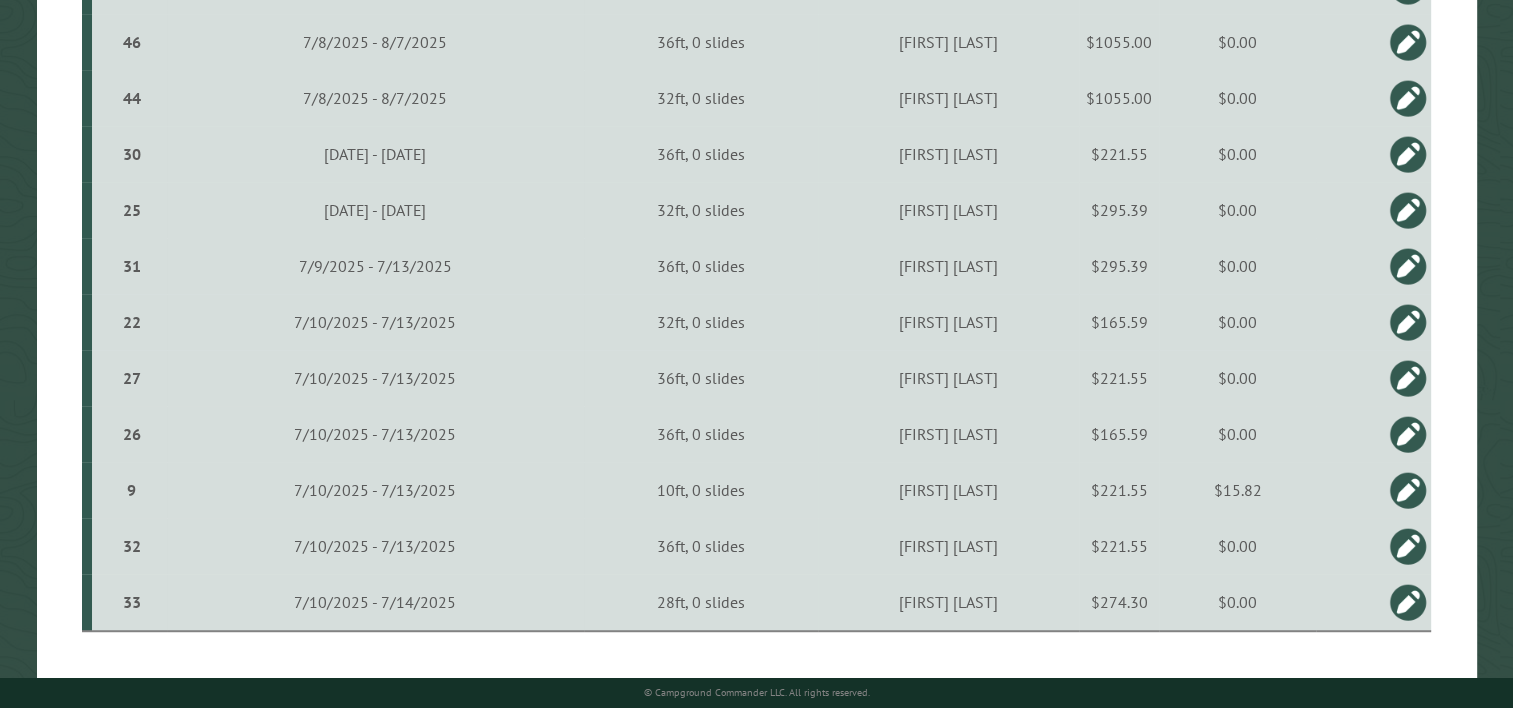 drag, startPoint x: 1409, startPoint y: 494, endPoint x: 1396, endPoint y: 500, distance: 14.3178215 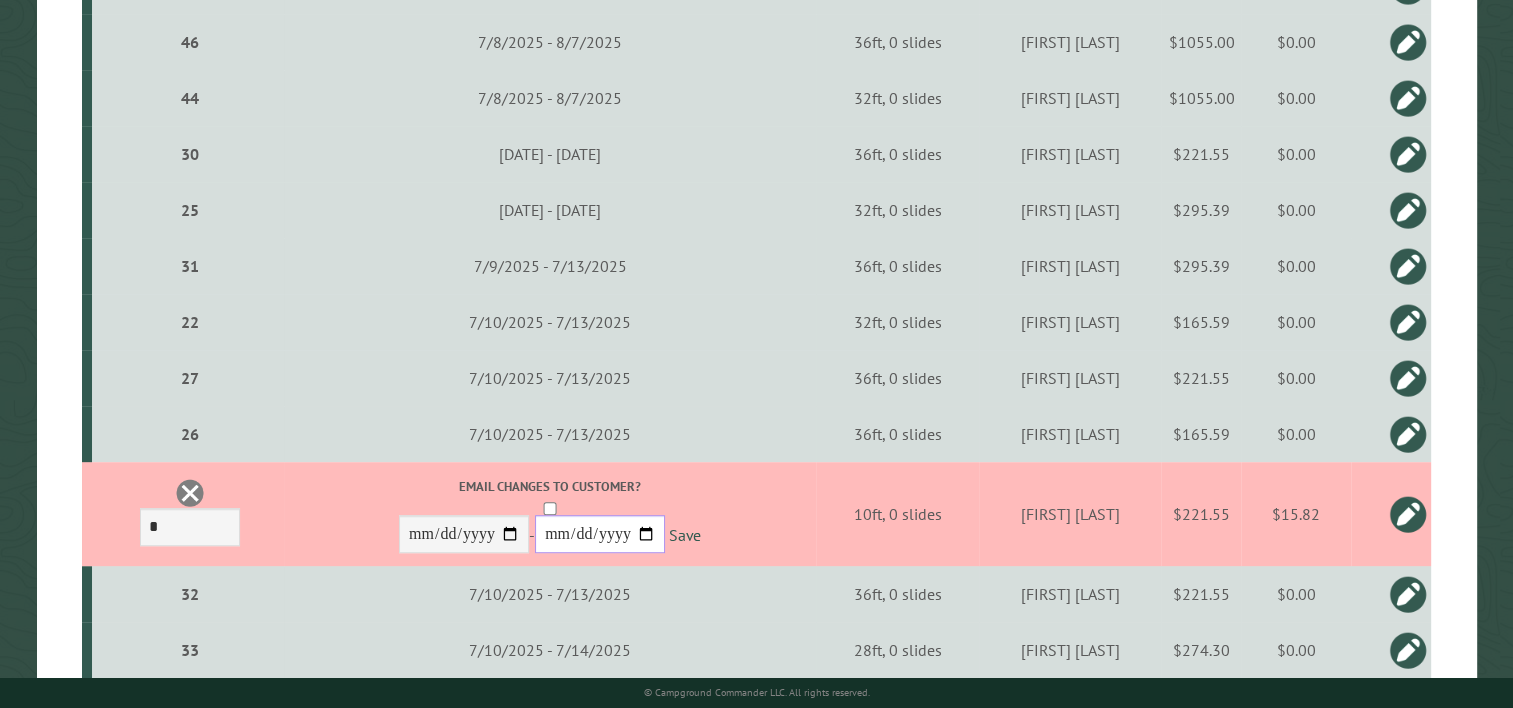 click on "**********" at bounding box center (600, 534) 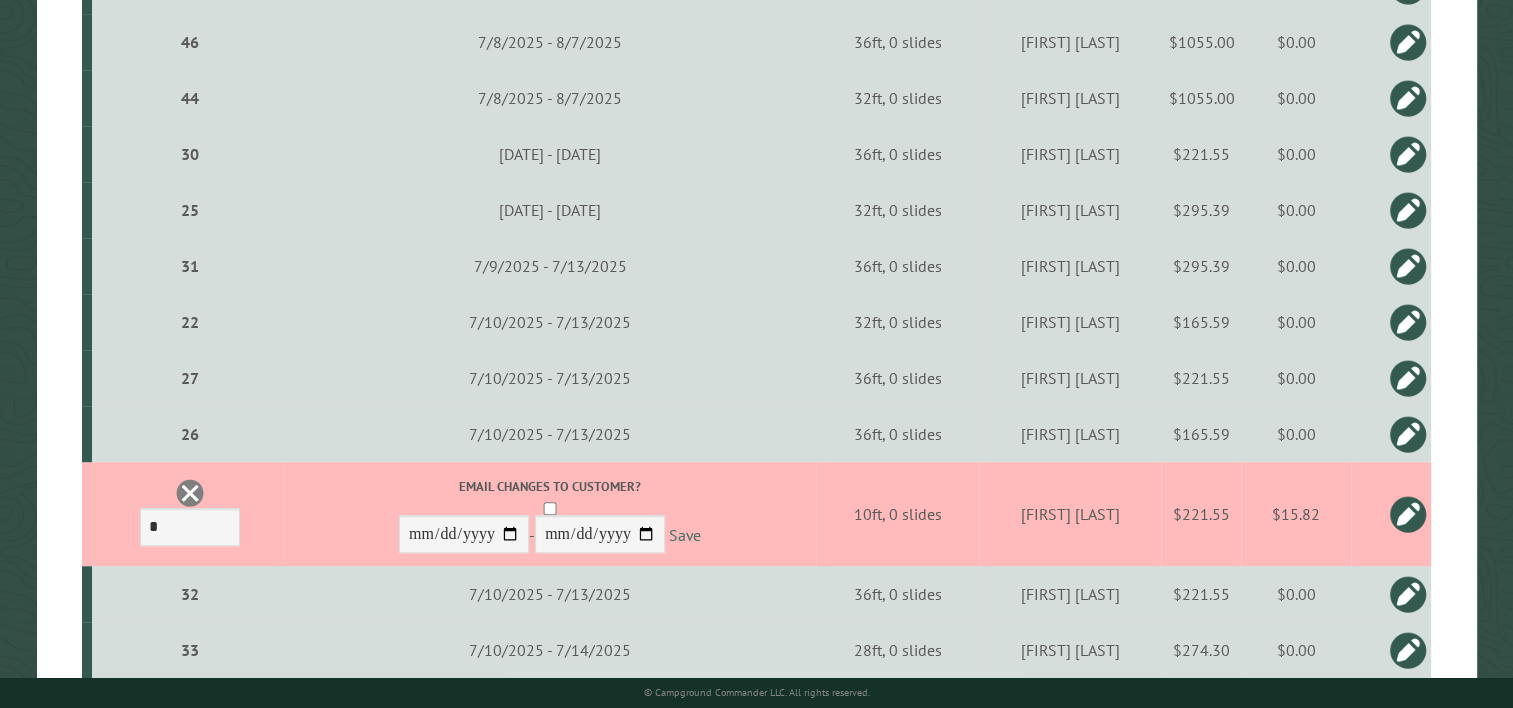 click on "Save" at bounding box center [685, 535] 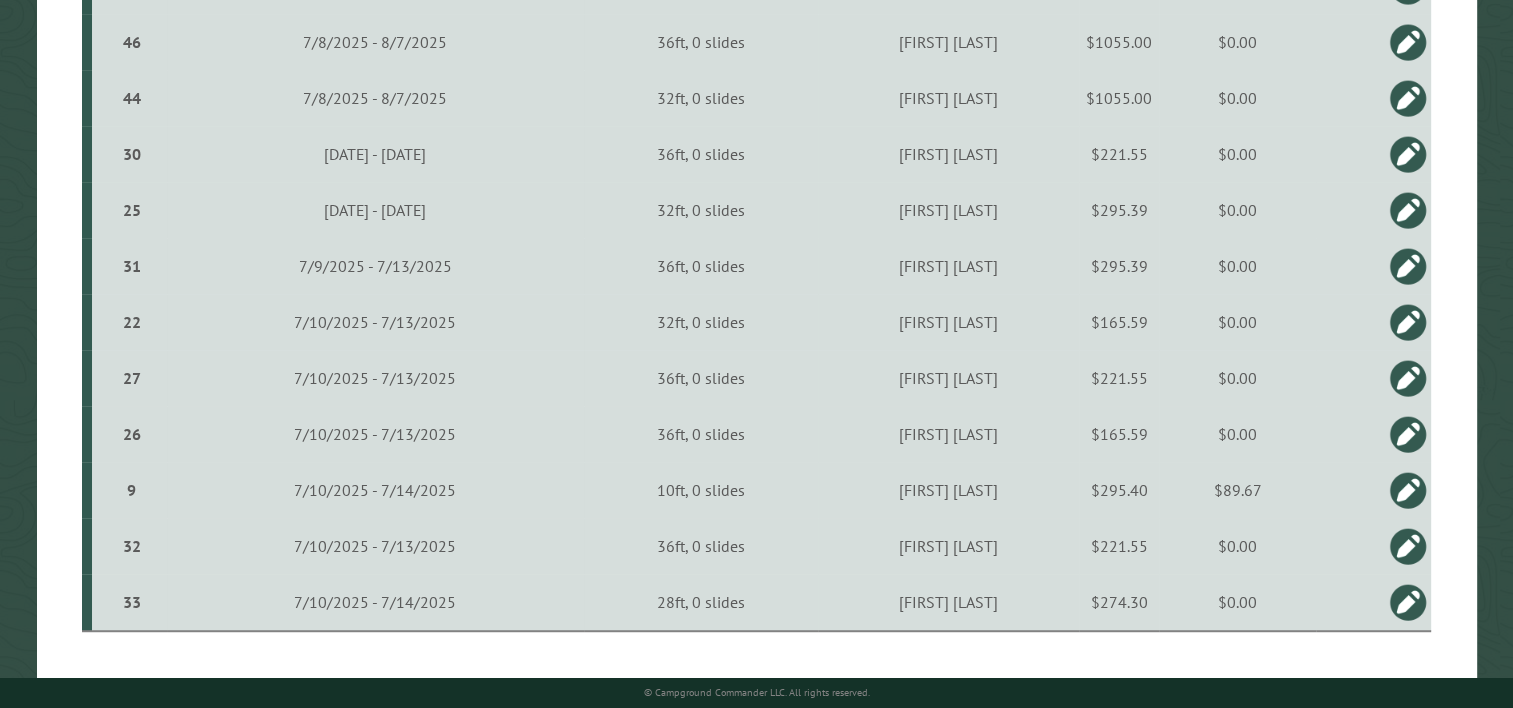 click on "$89.67" at bounding box center (1237, 490) 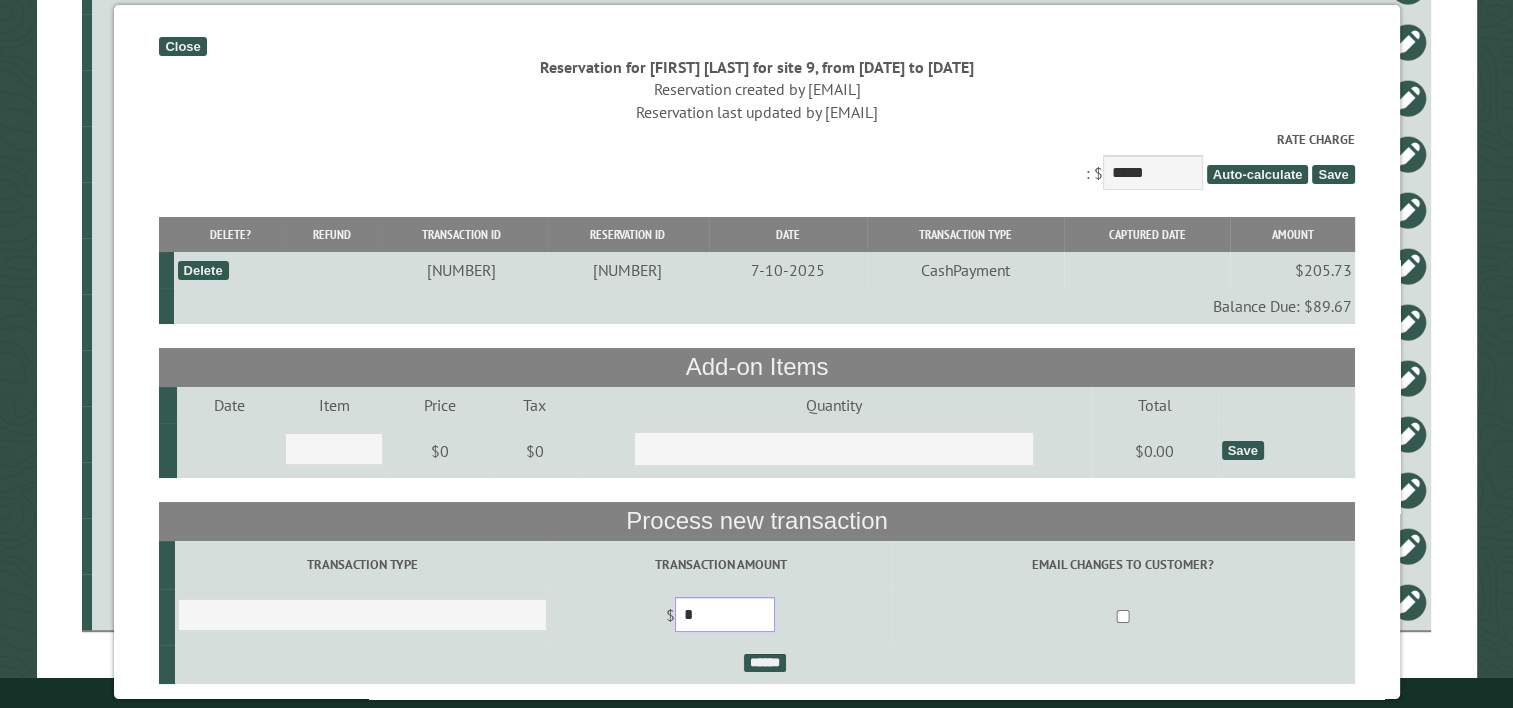 drag, startPoint x: 692, startPoint y: 632, endPoint x: 655, endPoint y: 626, distance: 37.48333 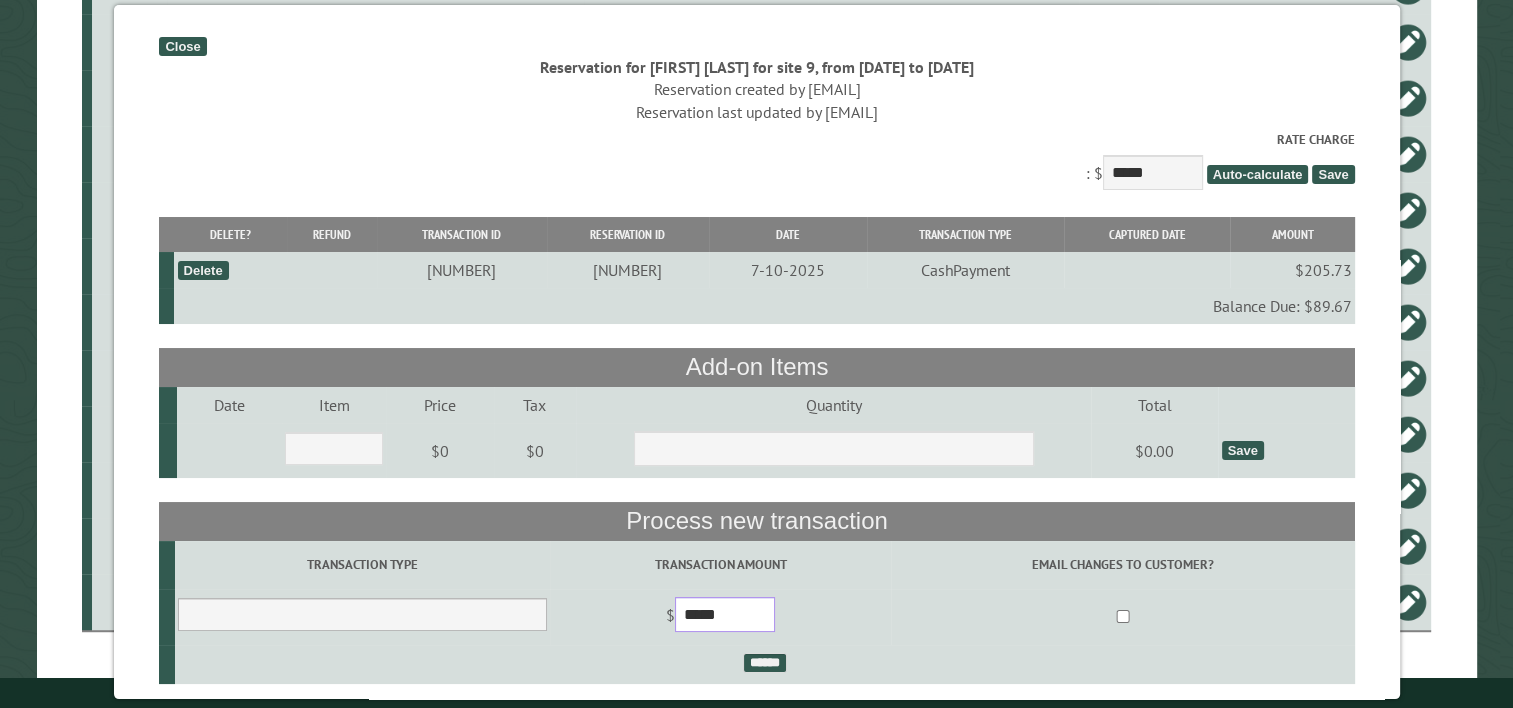 type on "*****" 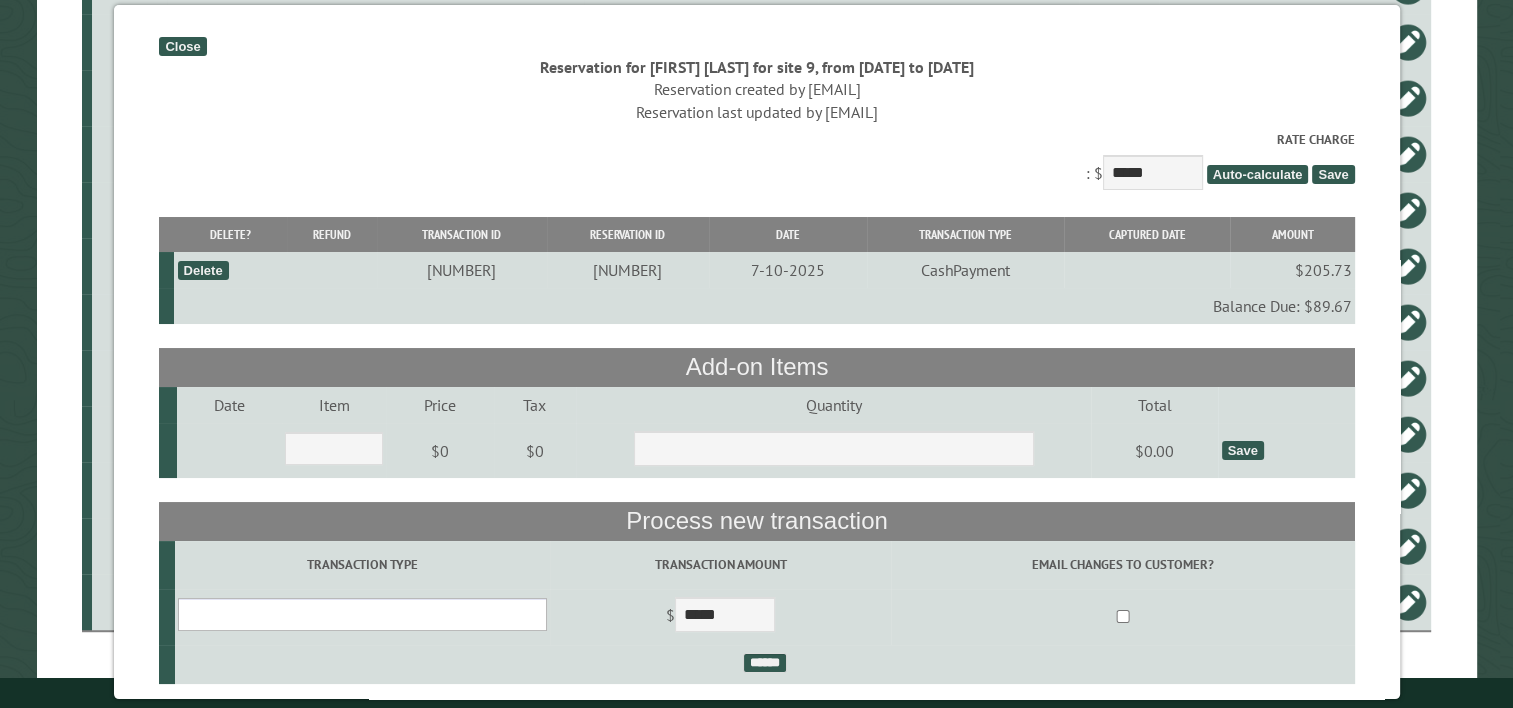 click on "**********" at bounding box center [362, 614] 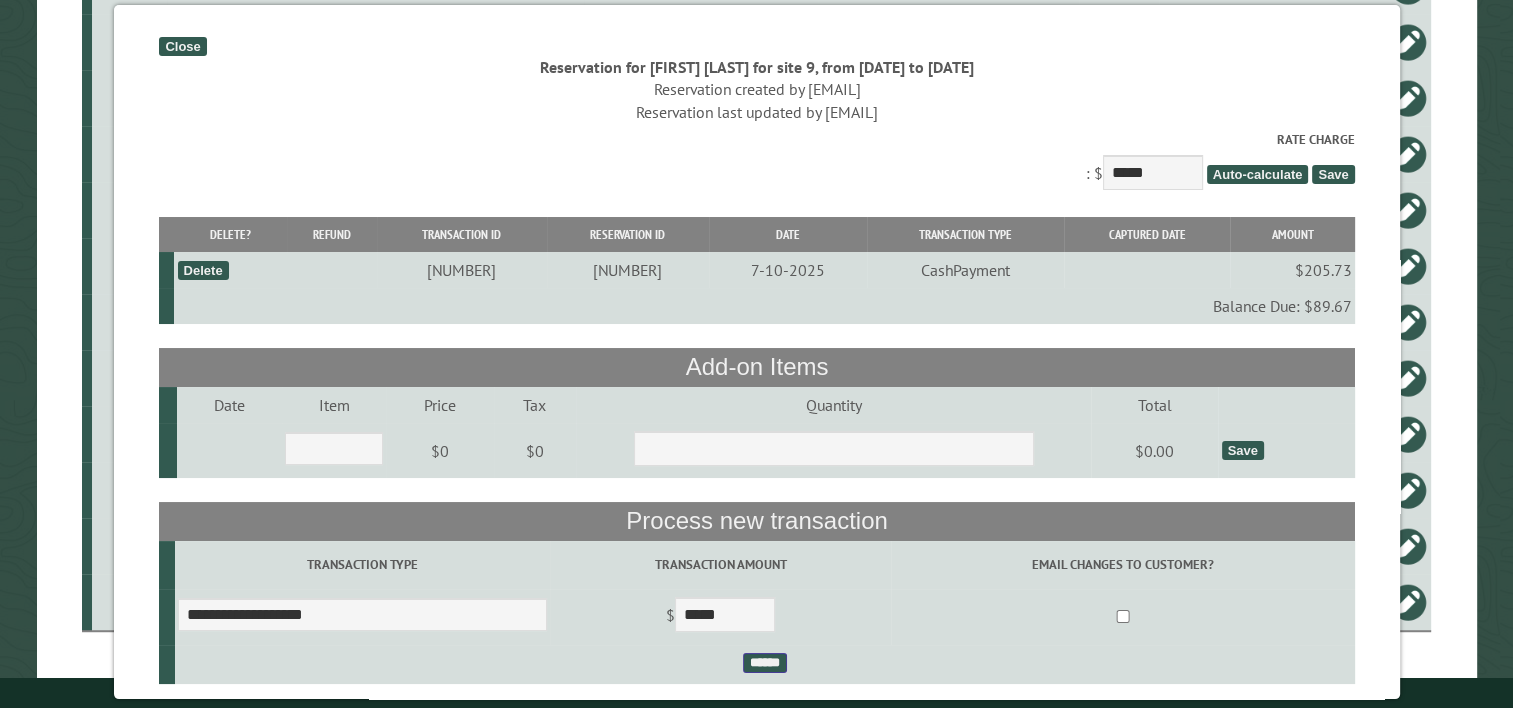 click on "******" at bounding box center (764, 663) 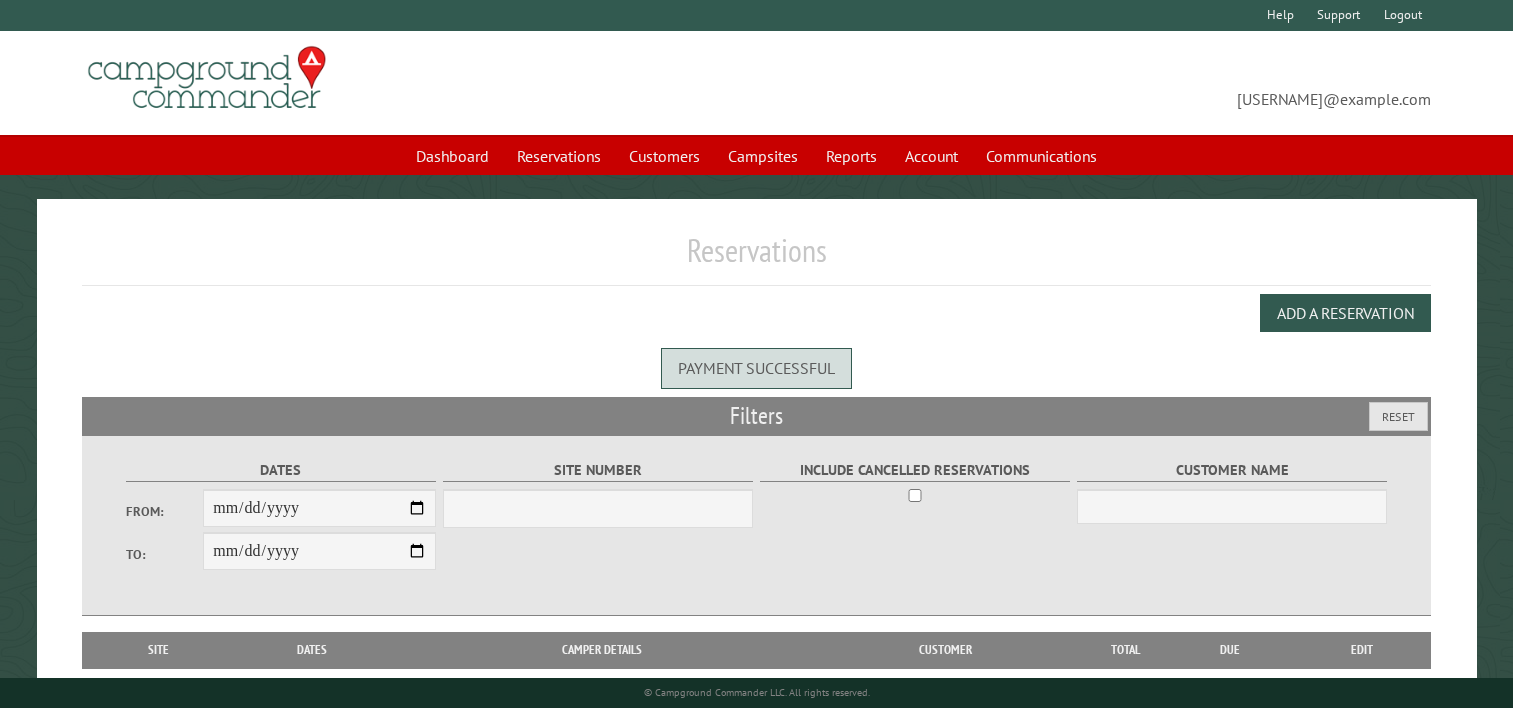 scroll, scrollTop: 0, scrollLeft: 0, axis: both 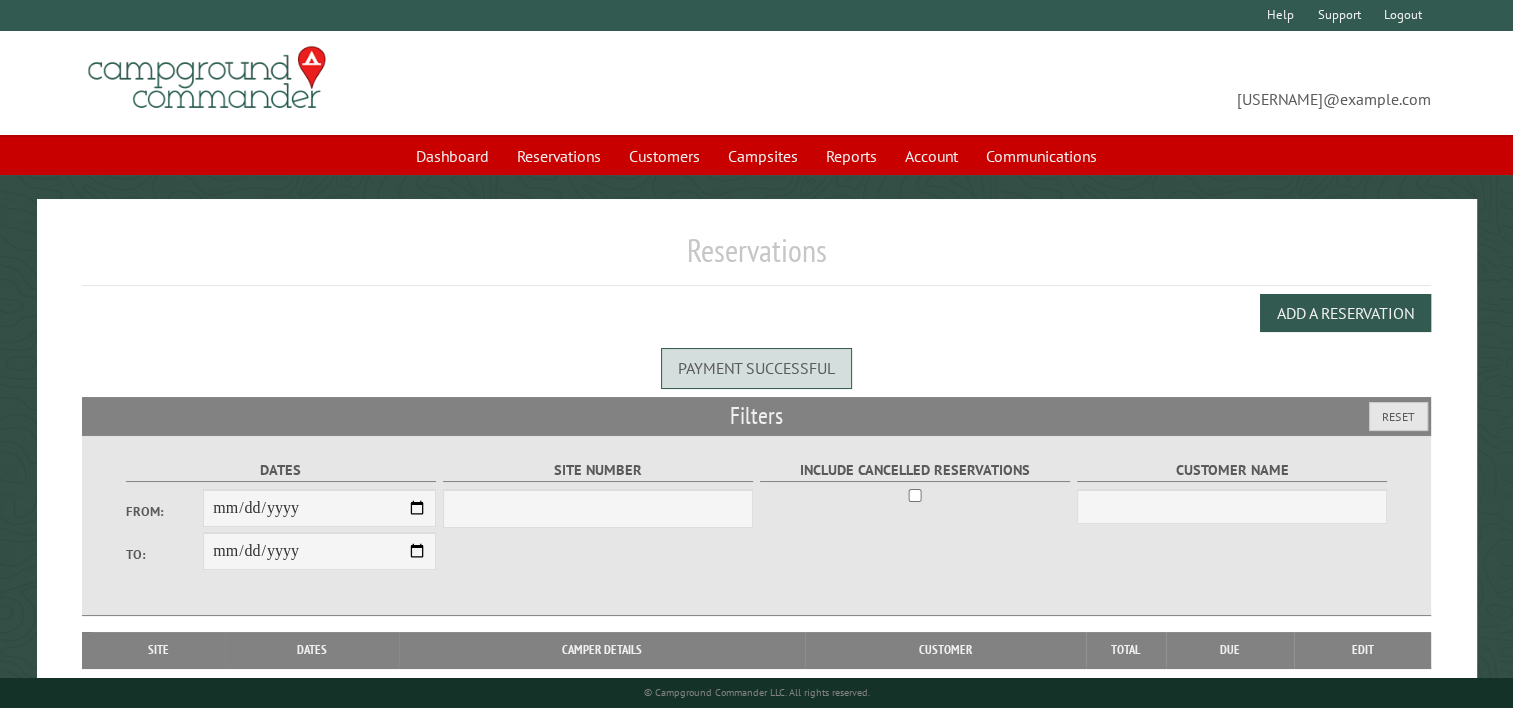 select on "***" 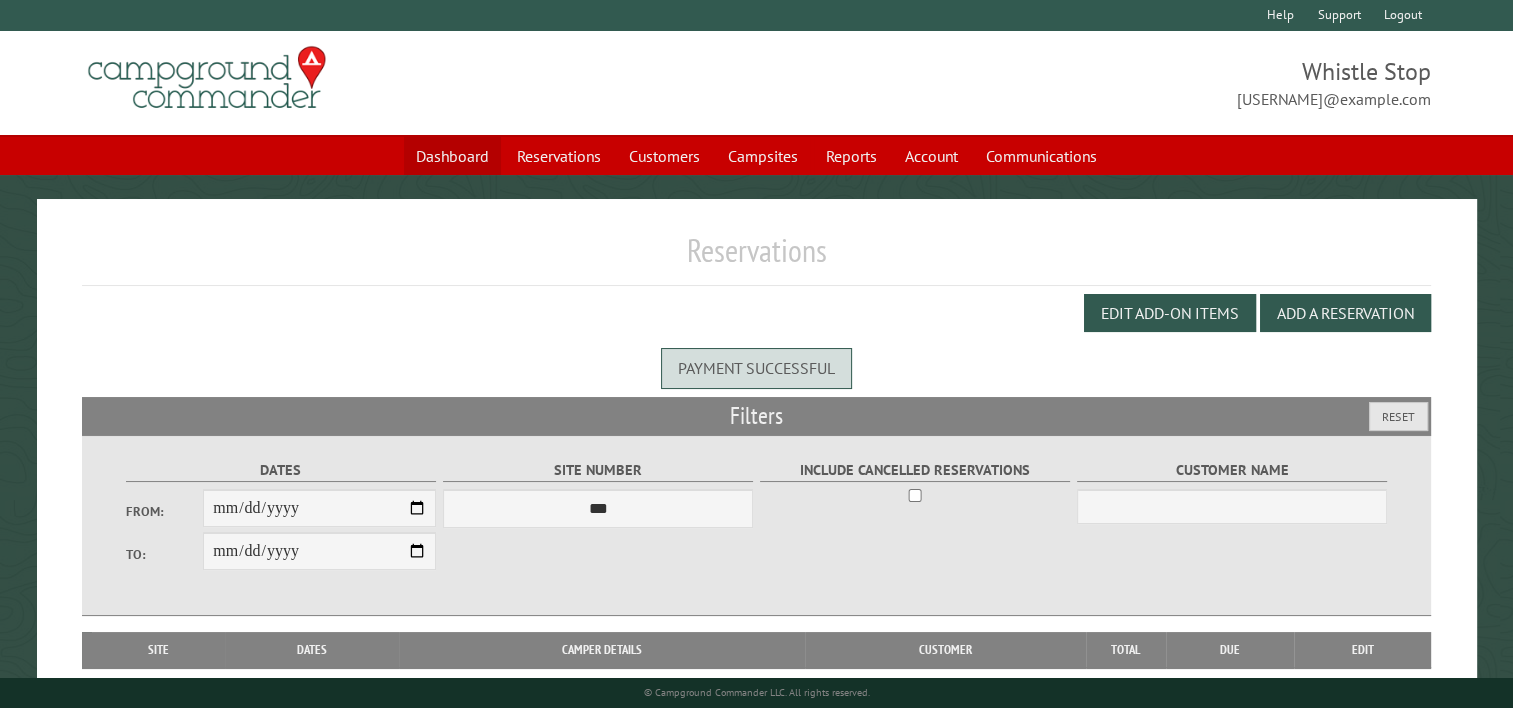 click on "Dashboard" at bounding box center [452, 156] 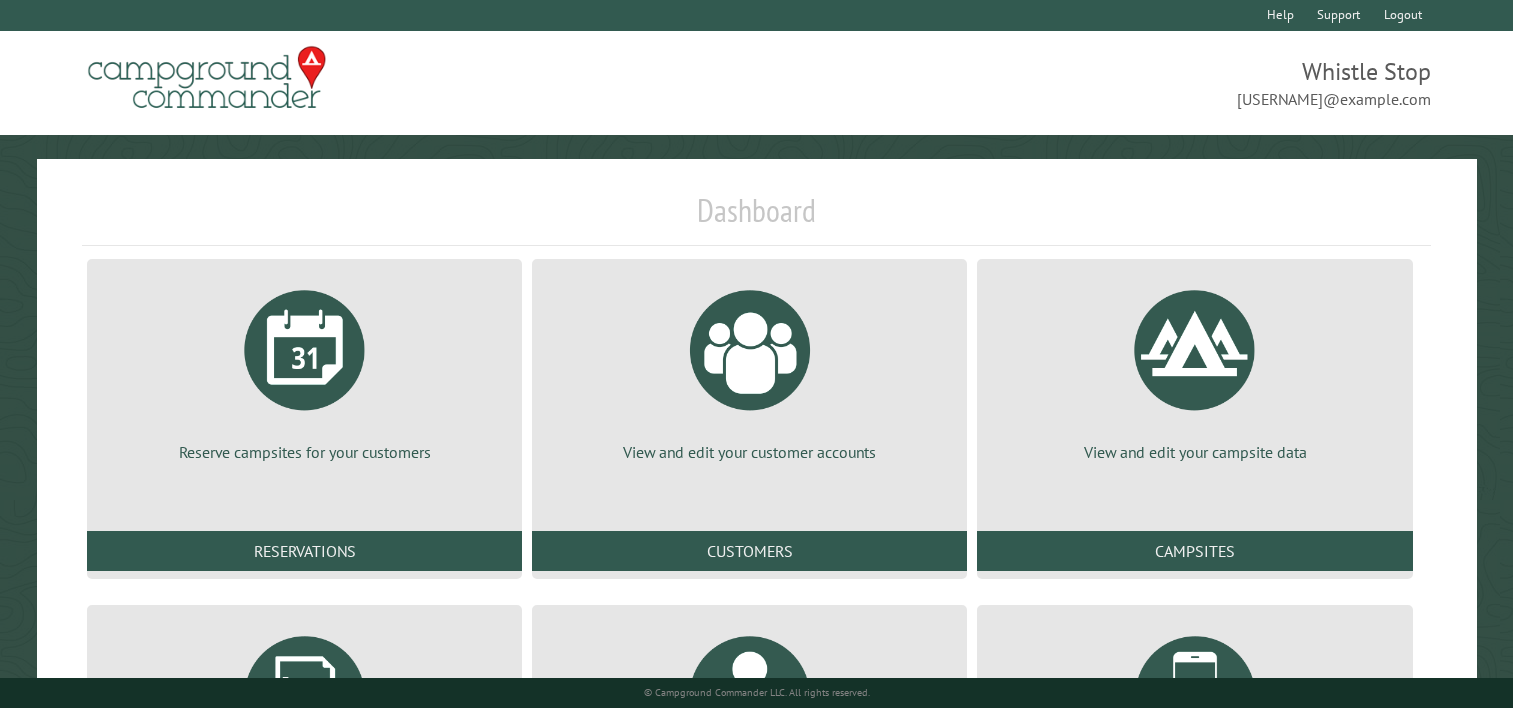scroll, scrollTop: 0, scrollLeft: 0, axis: both 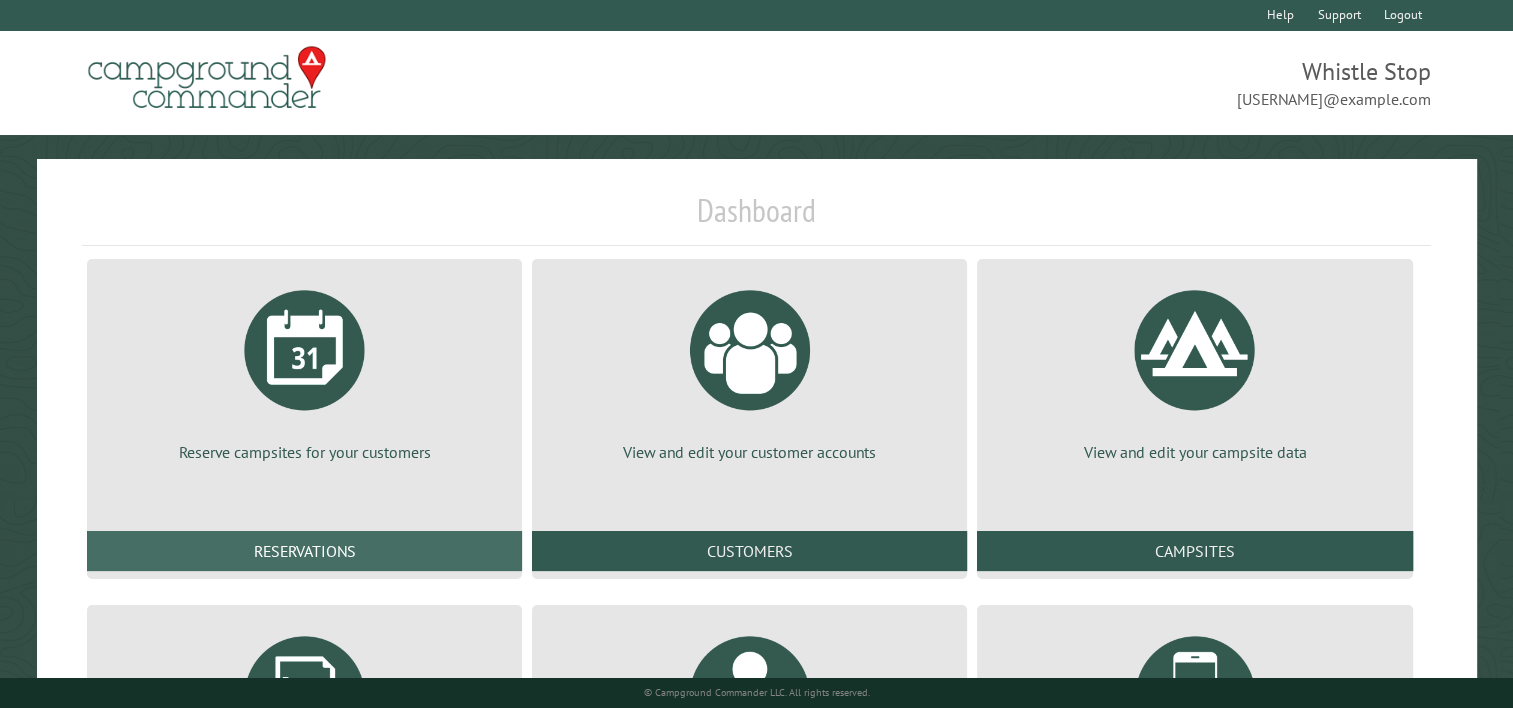 click on "Reservations" at bounding box center [304, 551] 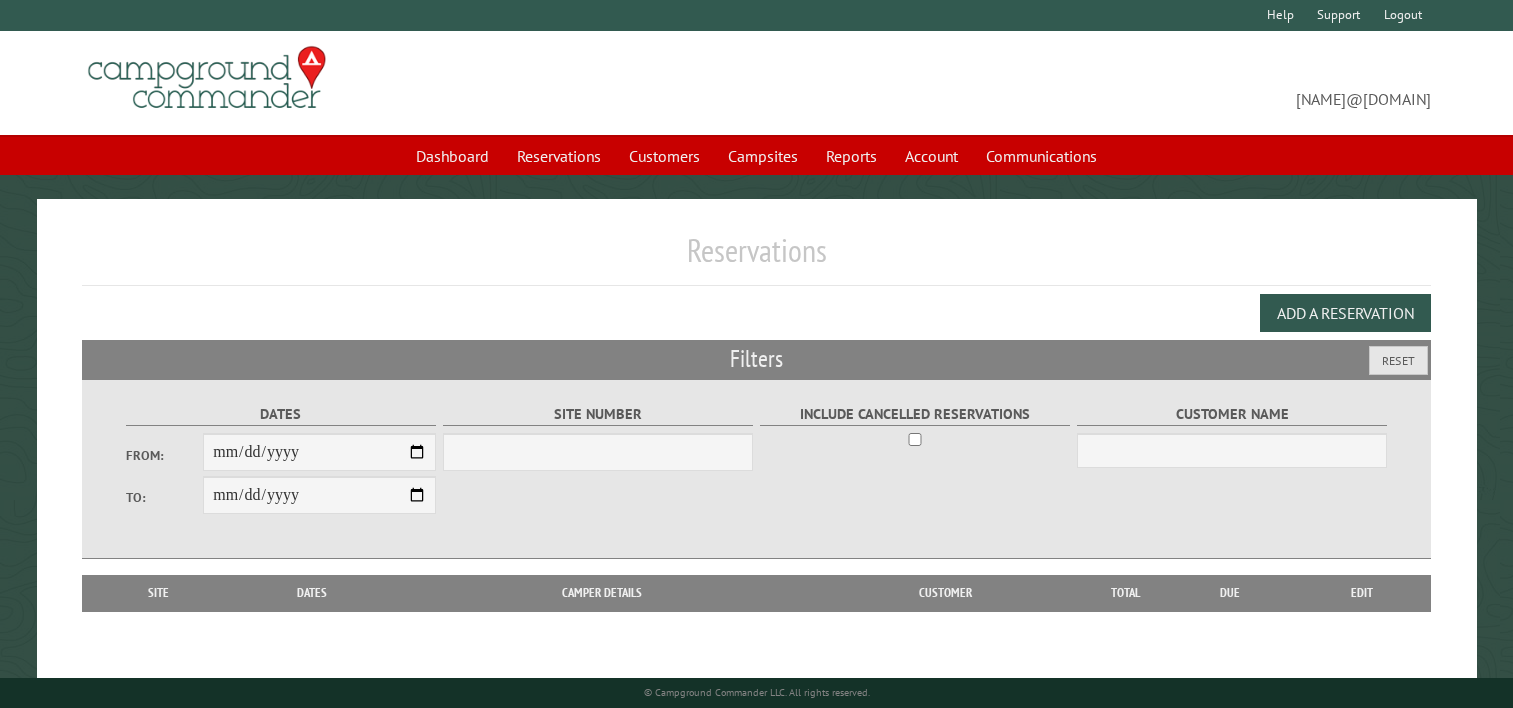 scroll, scrollTop: 0, scrollLeft: 0, axis: both 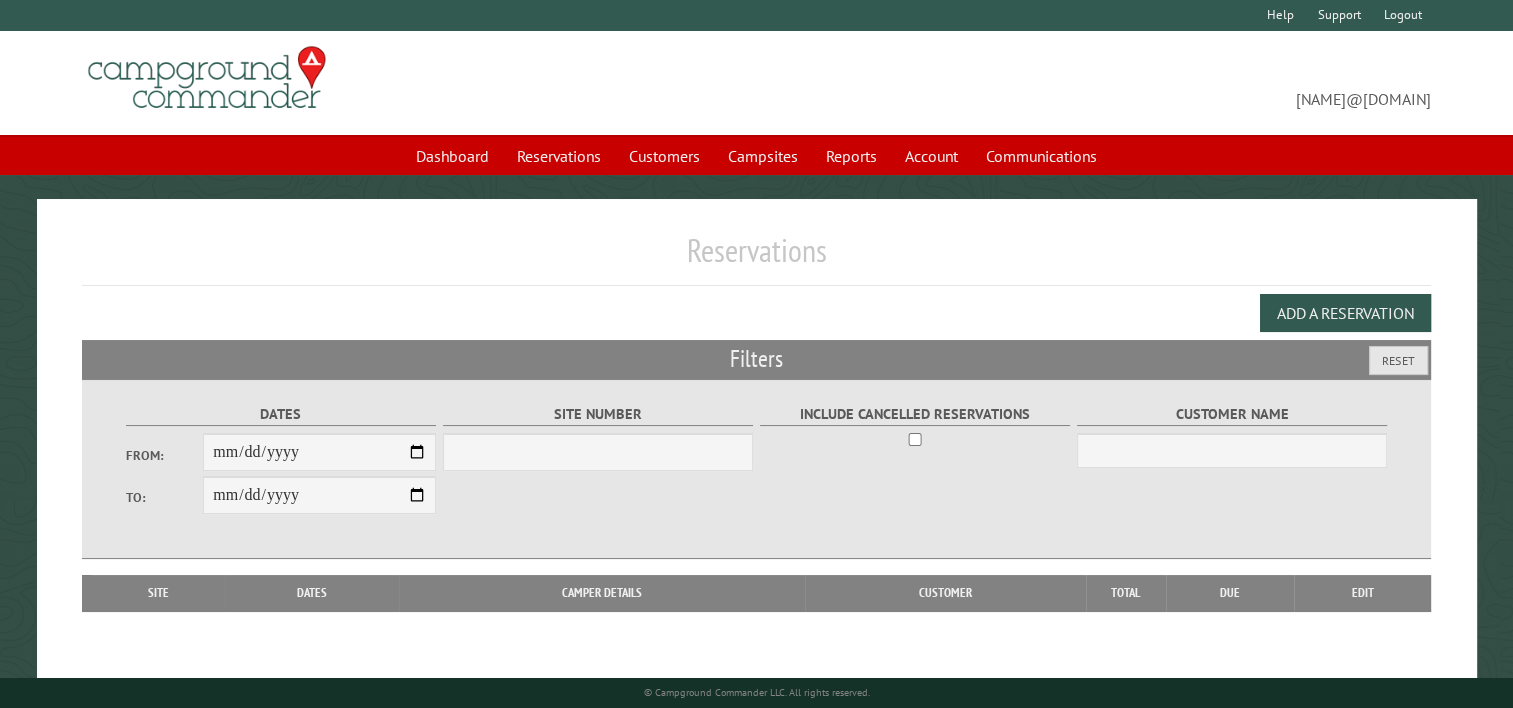 select on "***" 